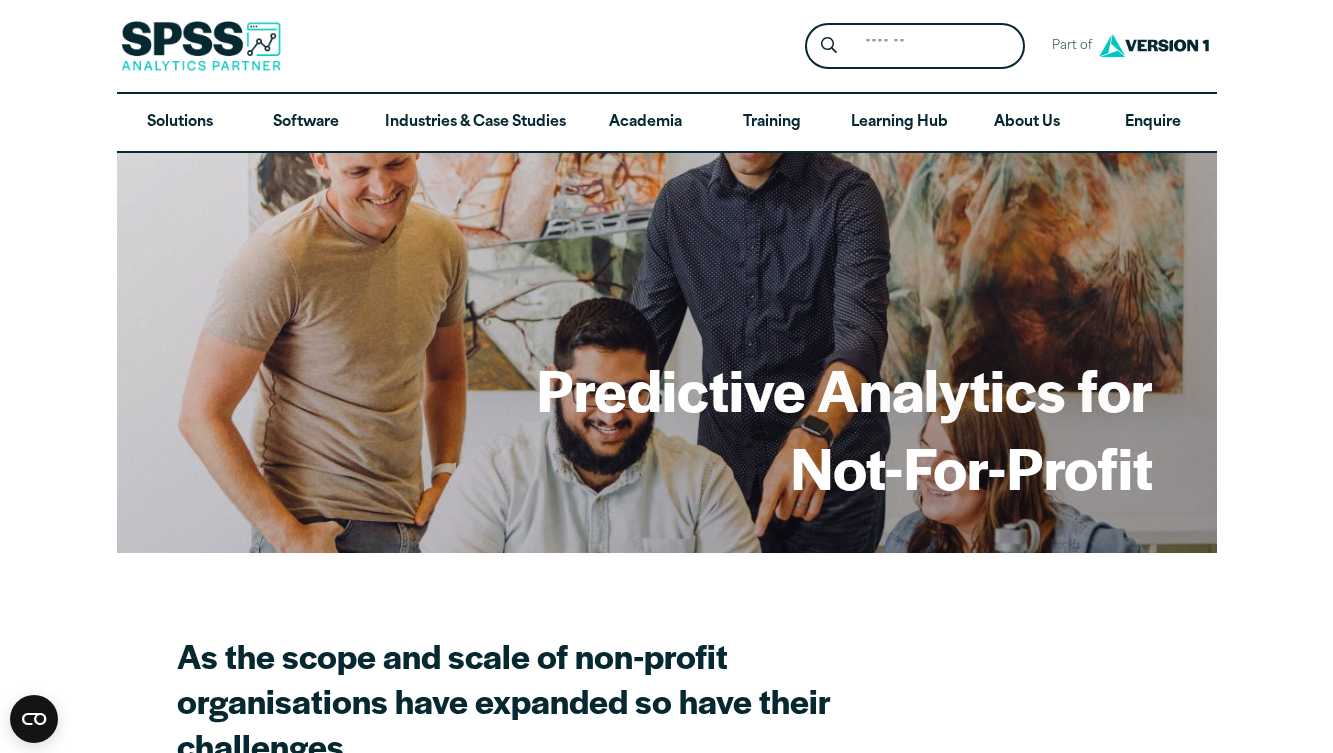 scroll, scrollTop: 0, scrollLeft: 0, axis: both 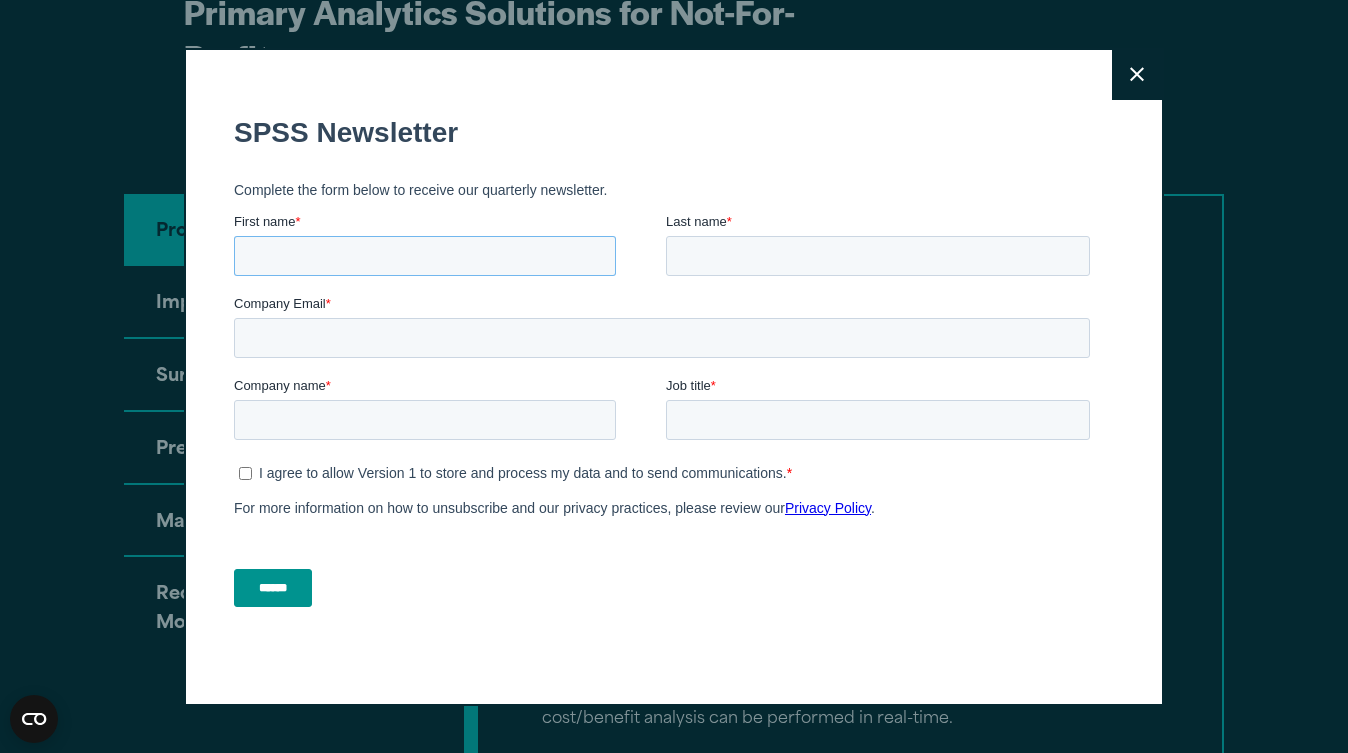 click on "First name *" at bounding box center (425, 255) 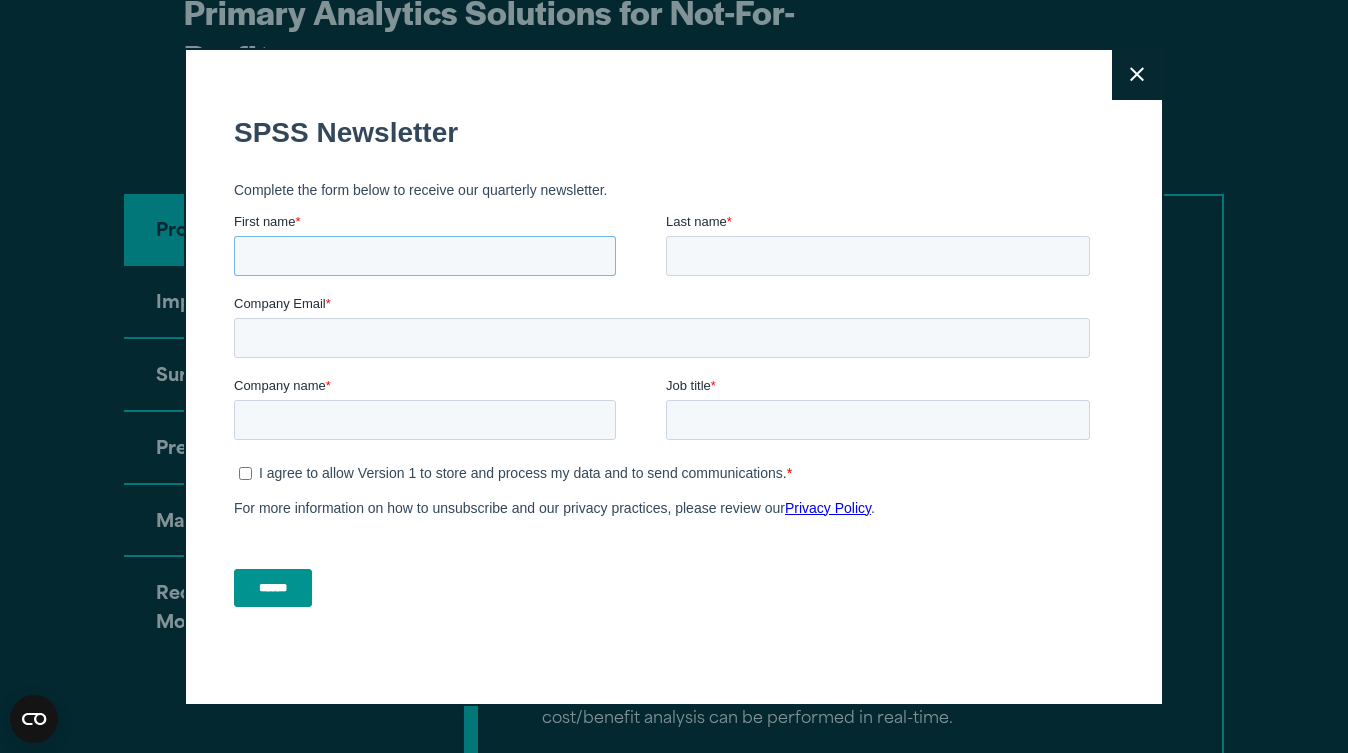 type on "**********" 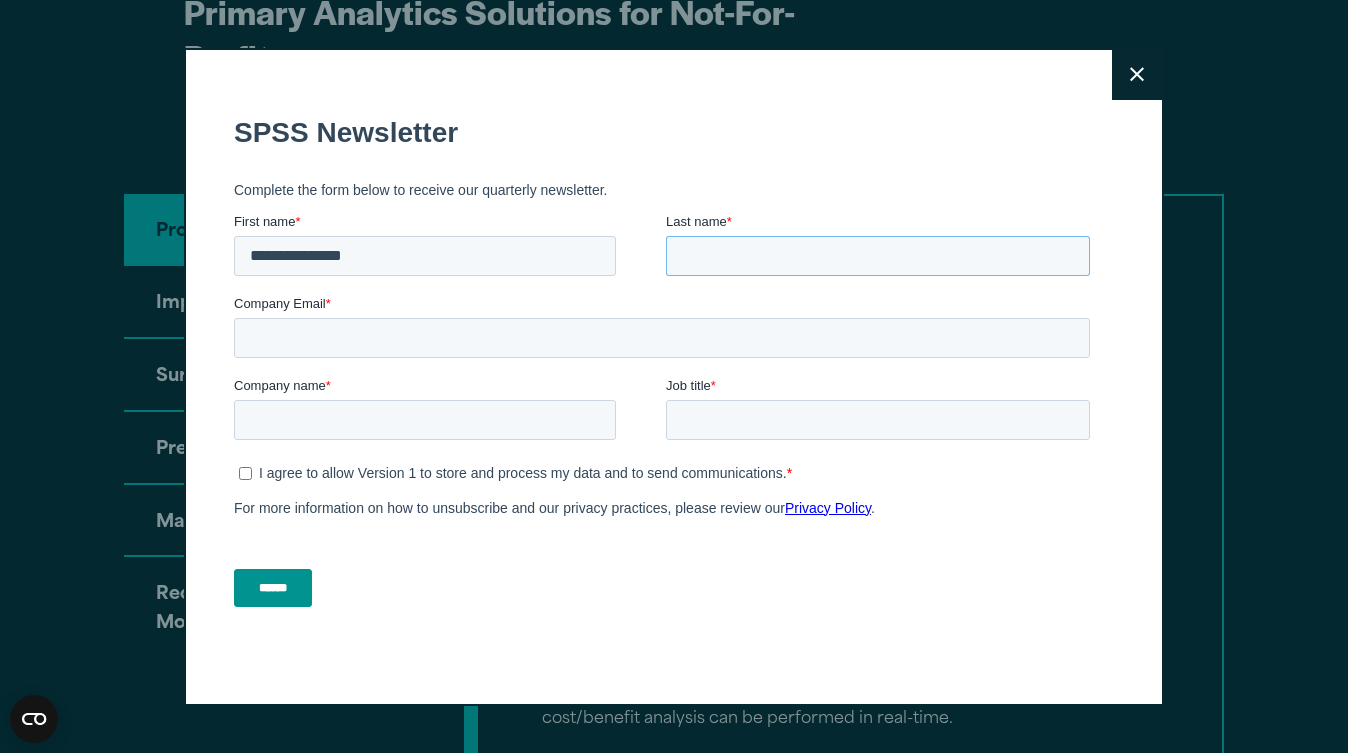 type on "******" 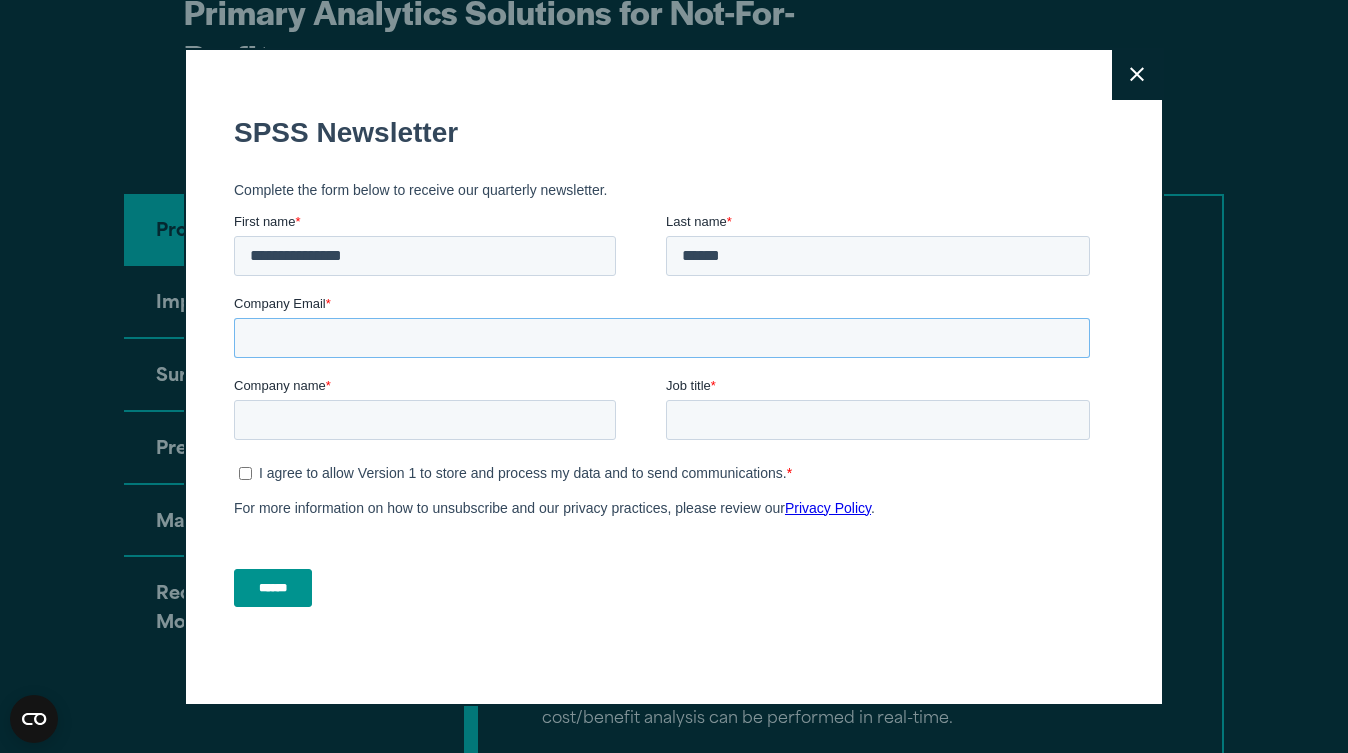 type on "**********" 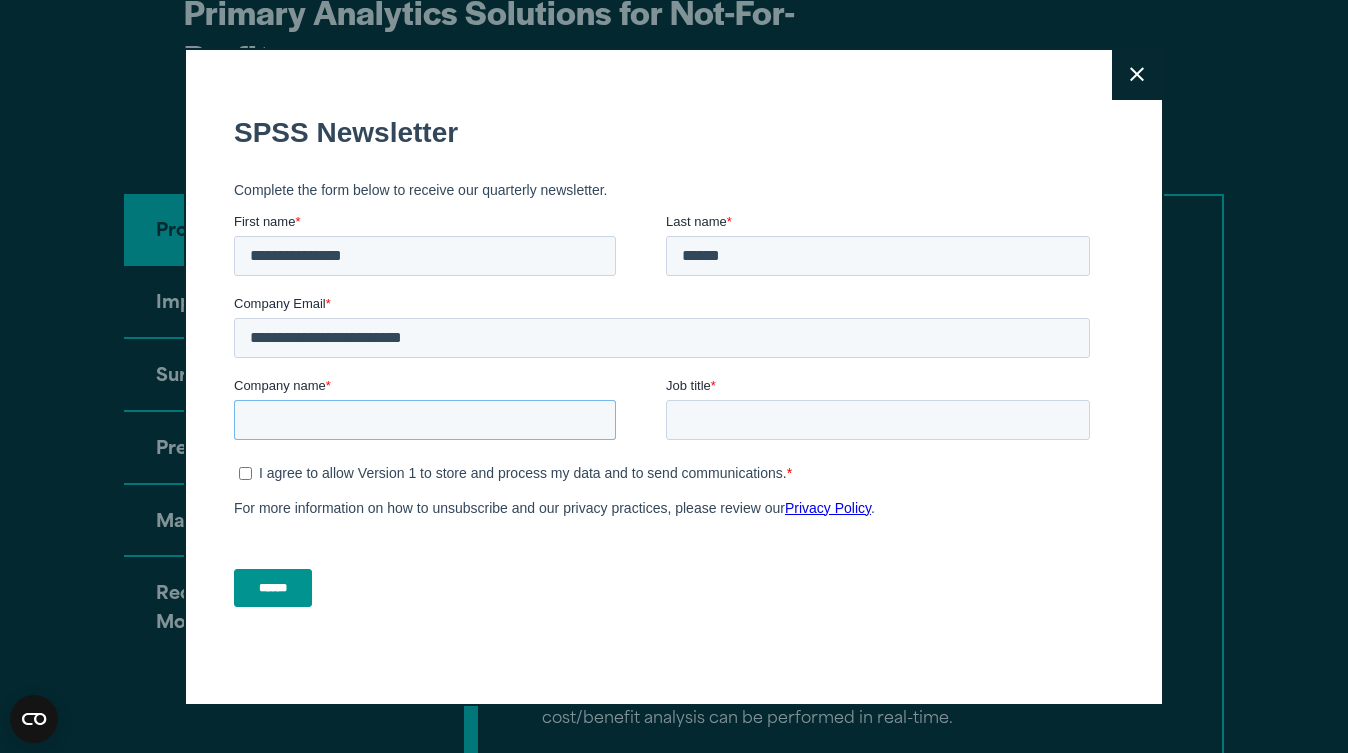 type on "**********" 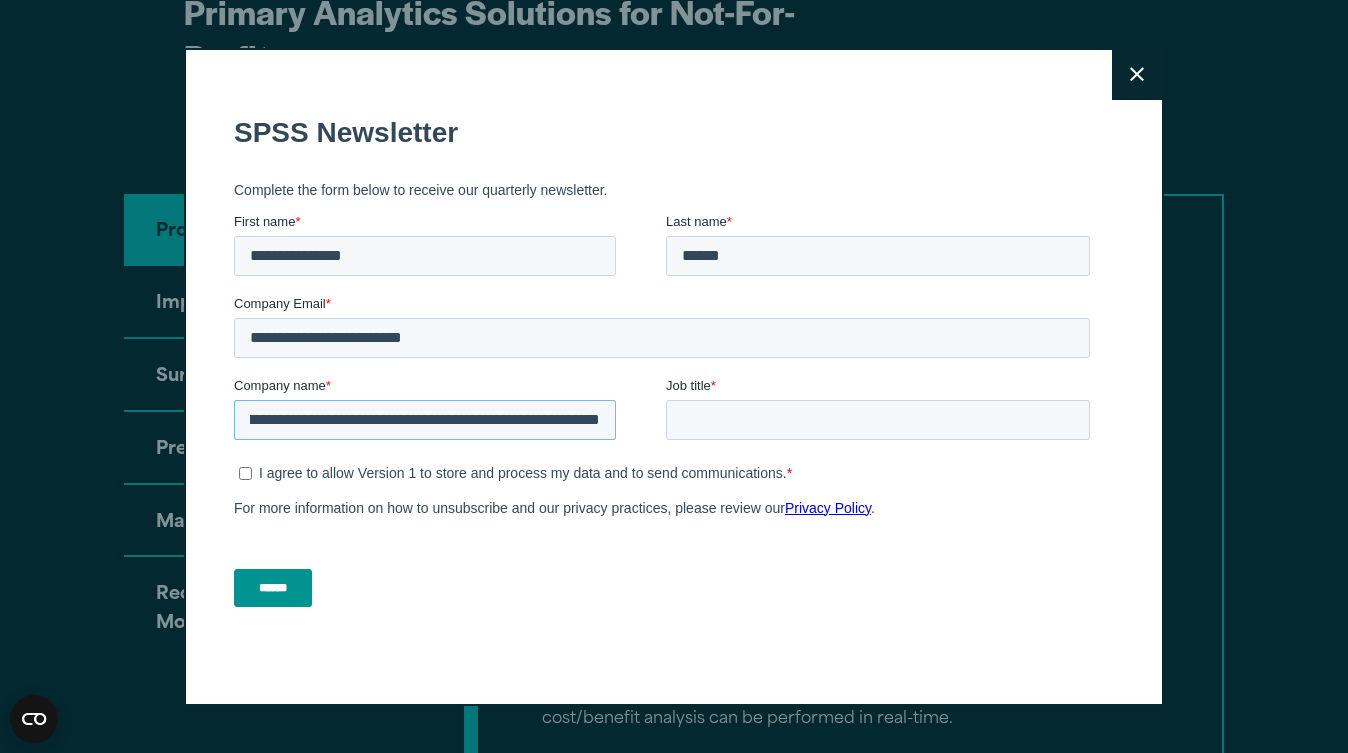 scroll, scrollTop: 0, scrollLeft: 181, axis: horizontal 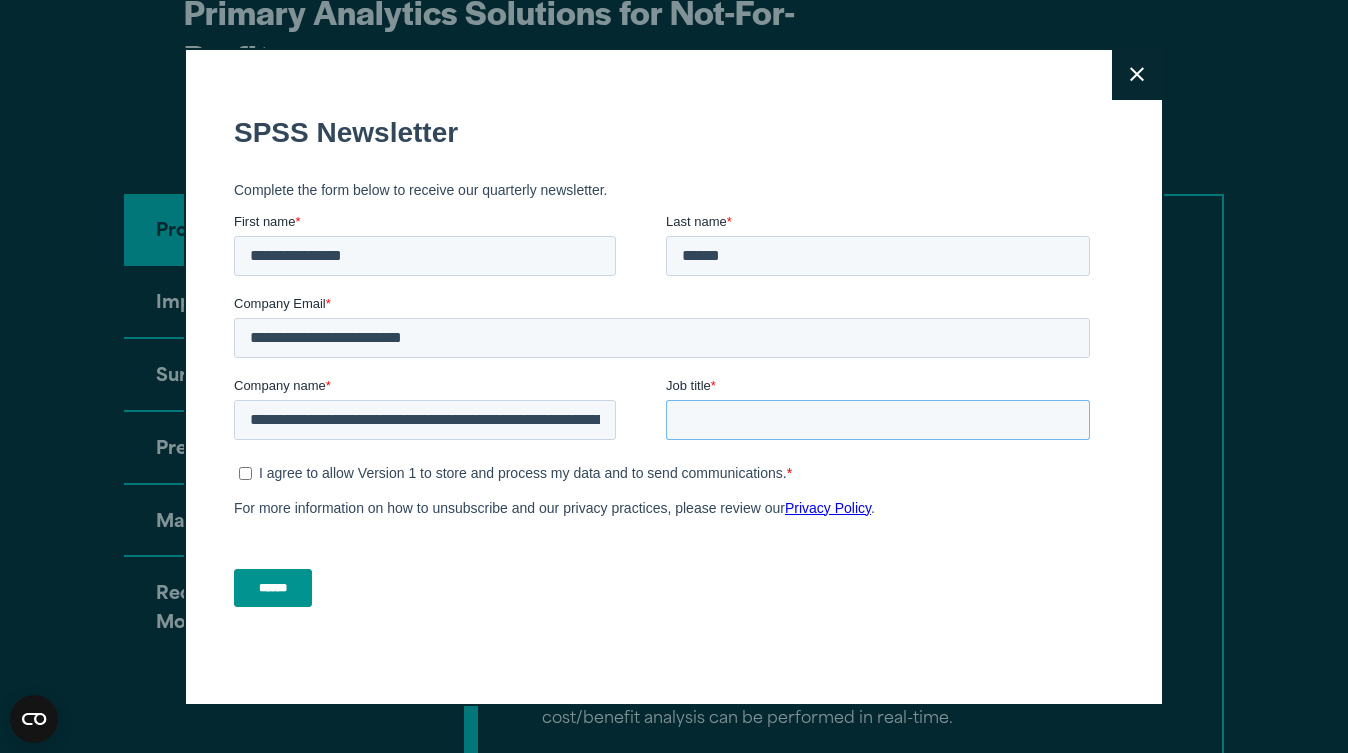 click on "Job title *" at bounding box center (878, 419) 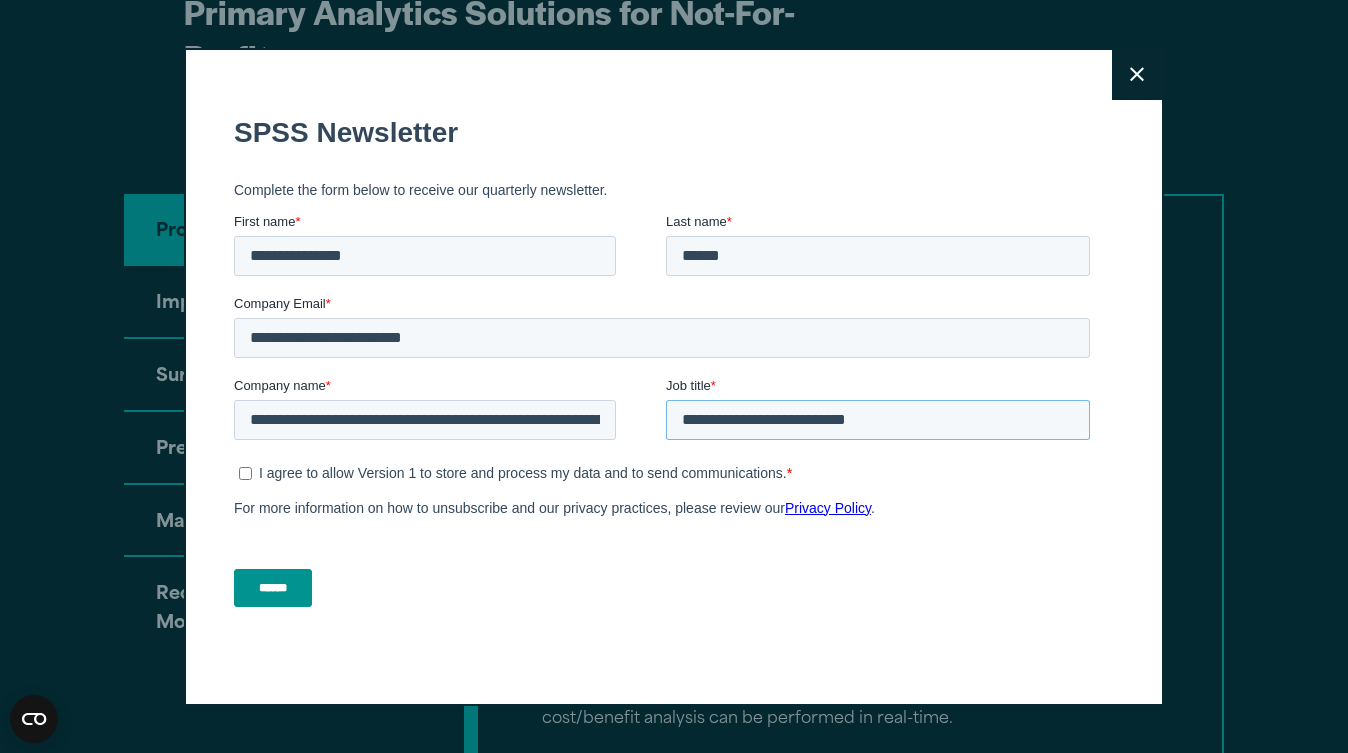 type on "**********" 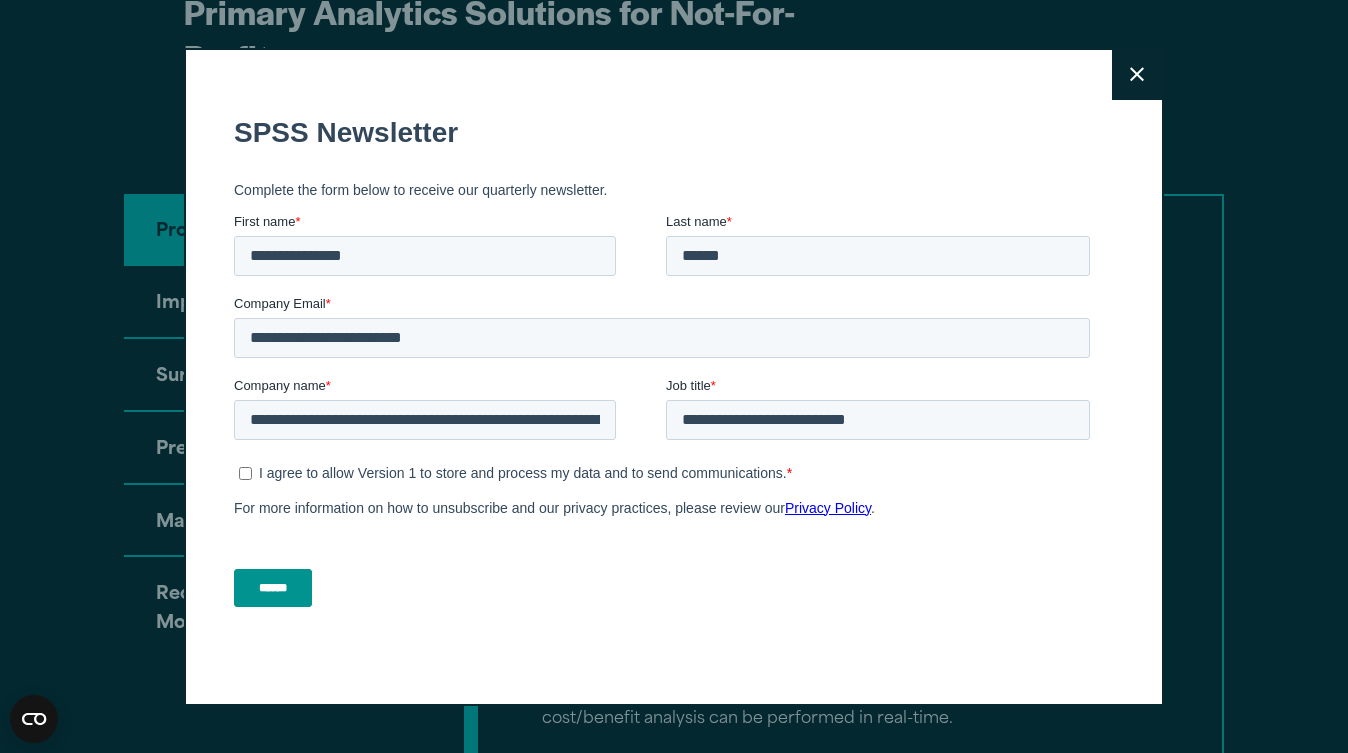 click on "******" at bounding box center (273, 587) 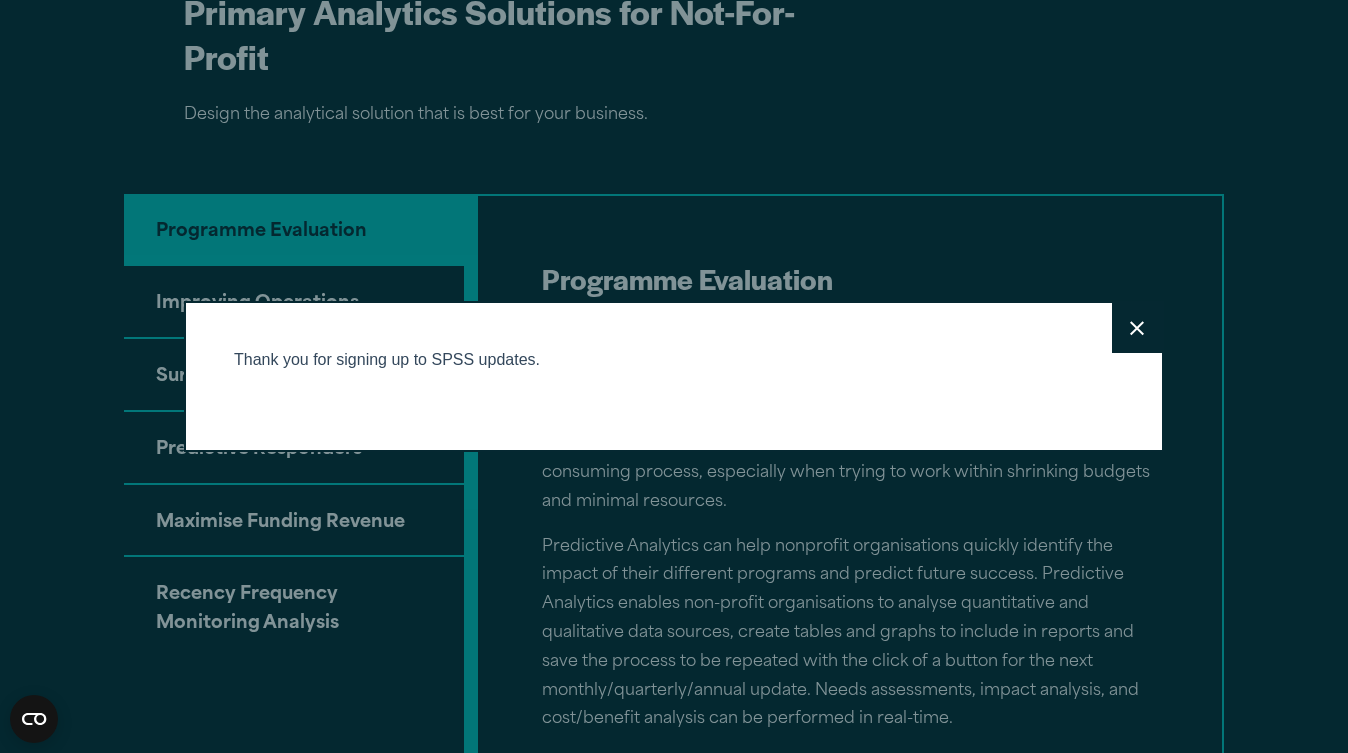 click 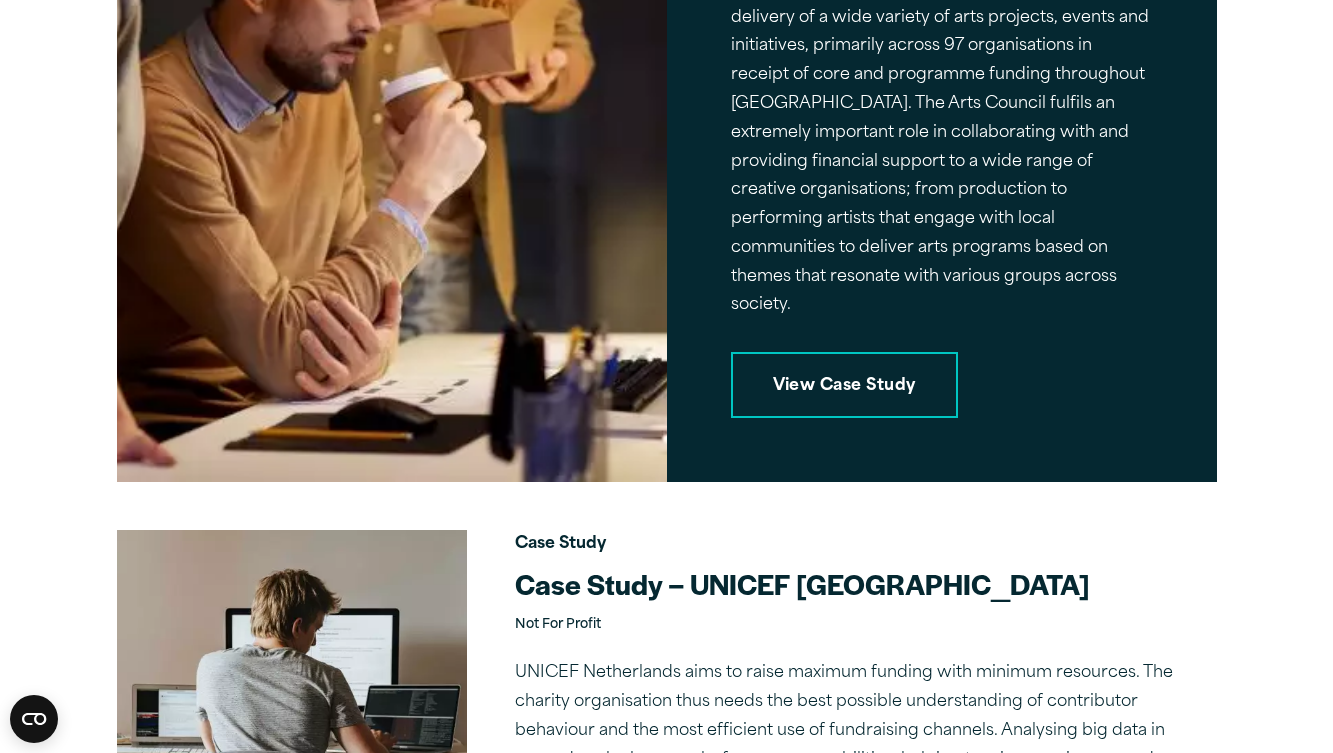 scroll, scrollTop: 3935, scrollLeft: 0, axis: vertical 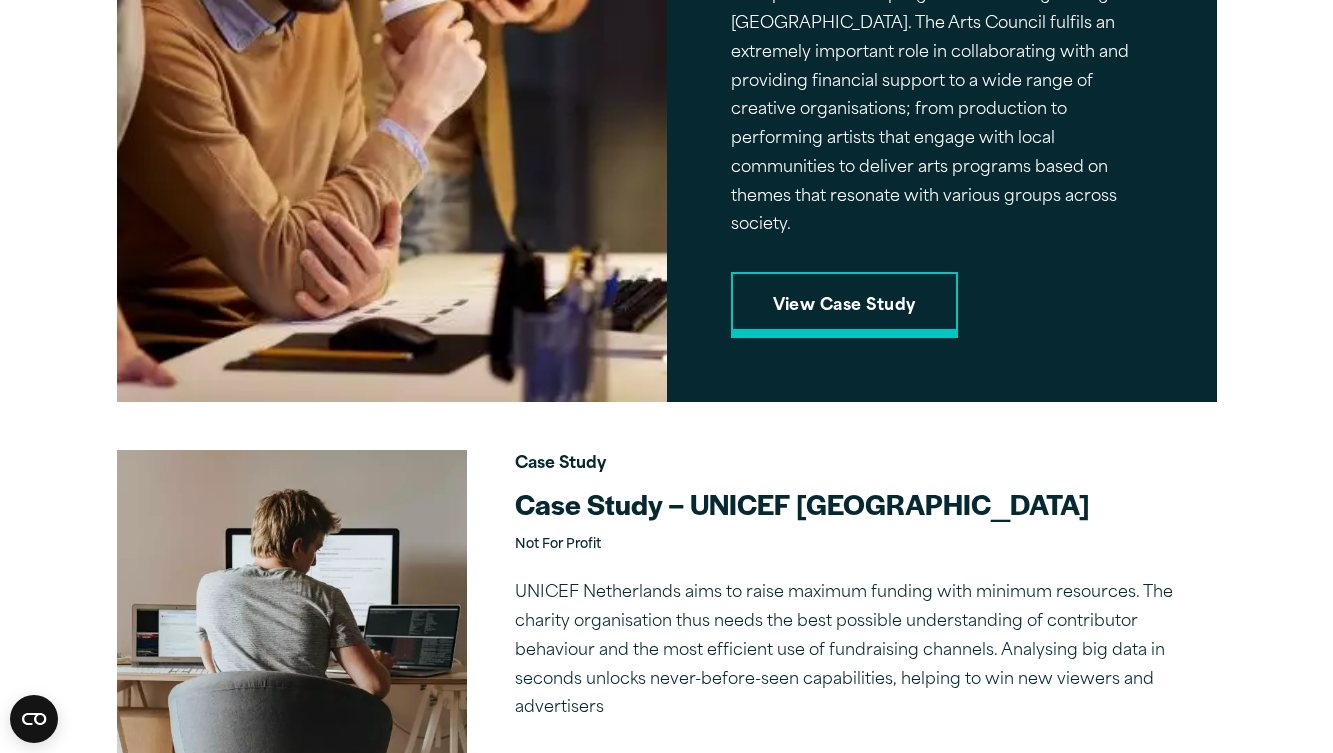 click on "View Case Study" at bounding box center (844, 305) 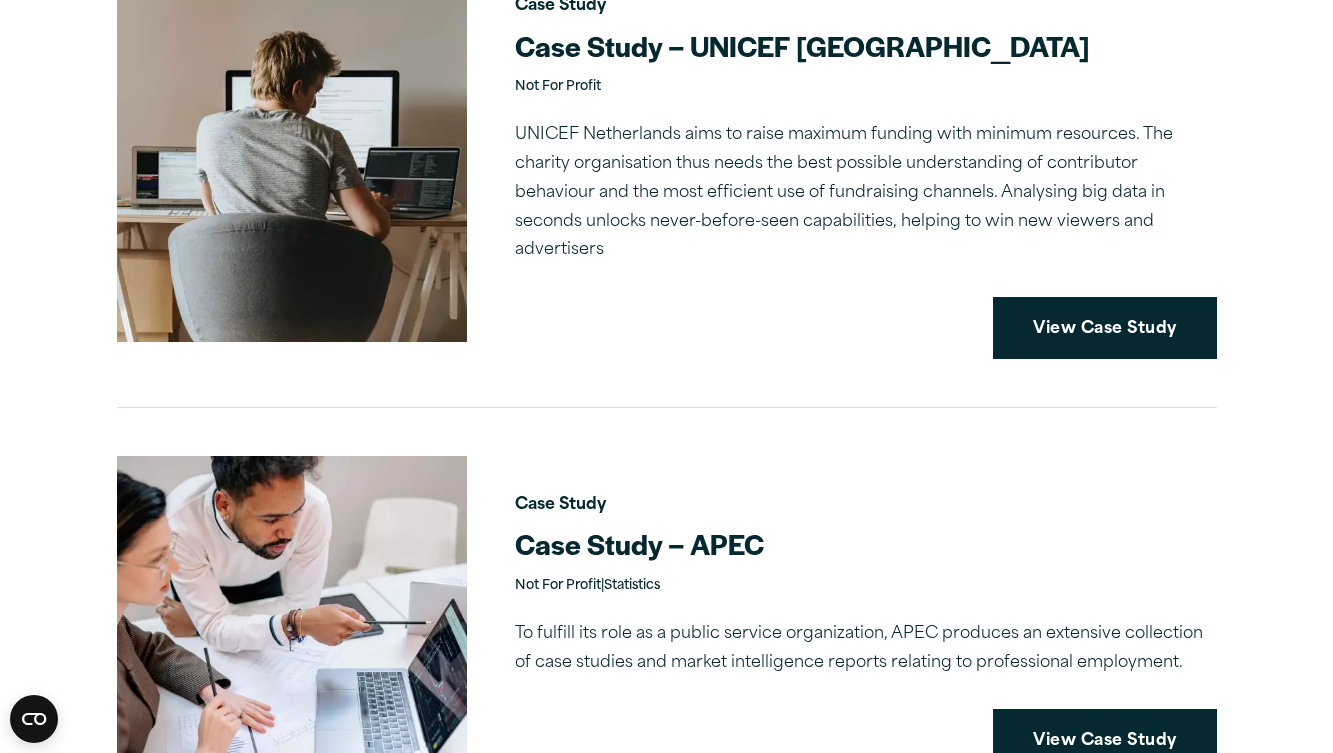 scroll, scrollTop: 4415, scrollLeft: 0, axis: vertical 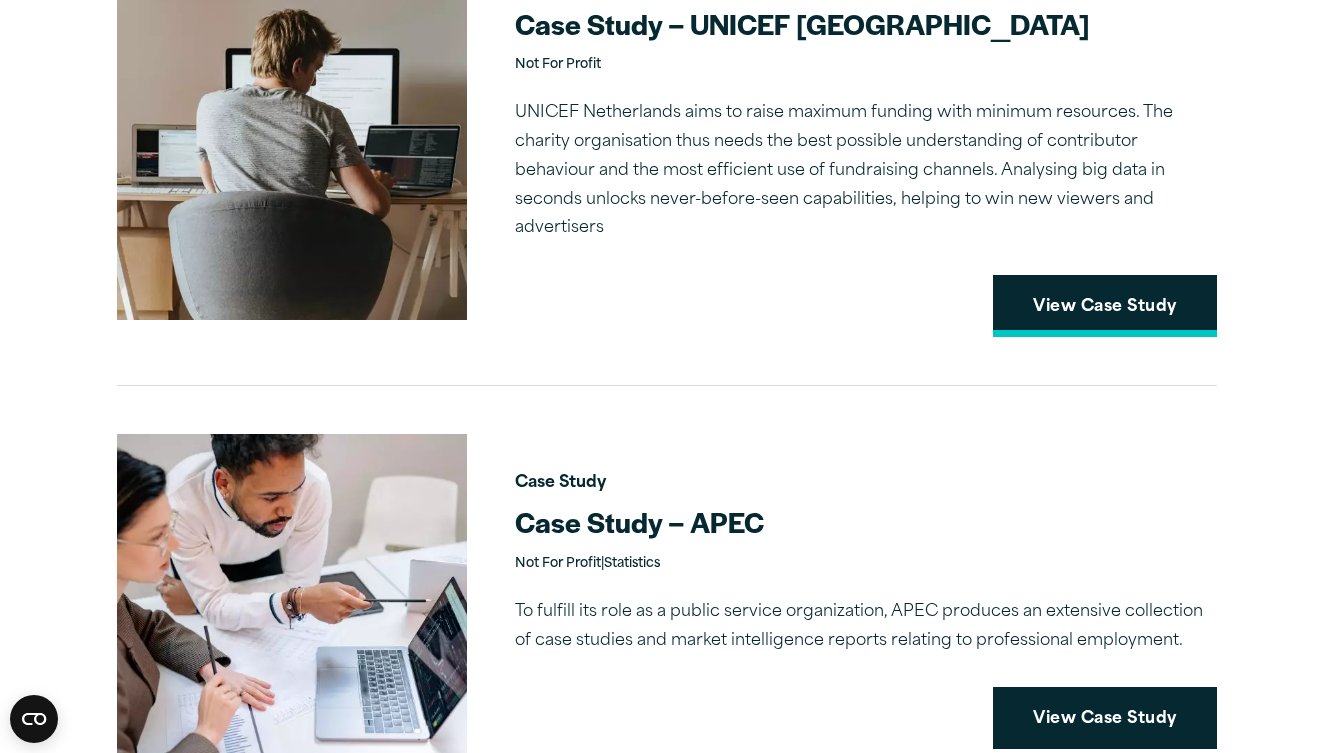 click on "View Case Study" at bounding box center [1104, 306] 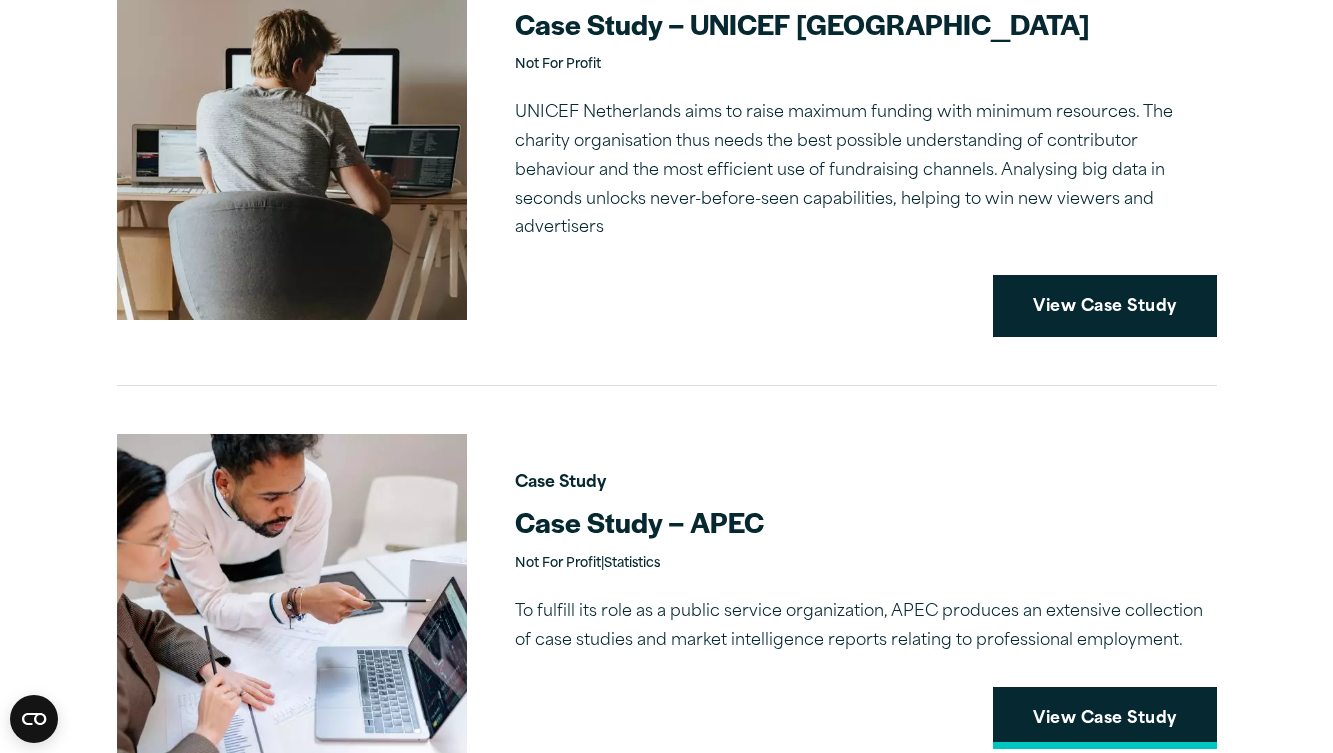 click on "View Case Study" at bounding box center [1104, 718] 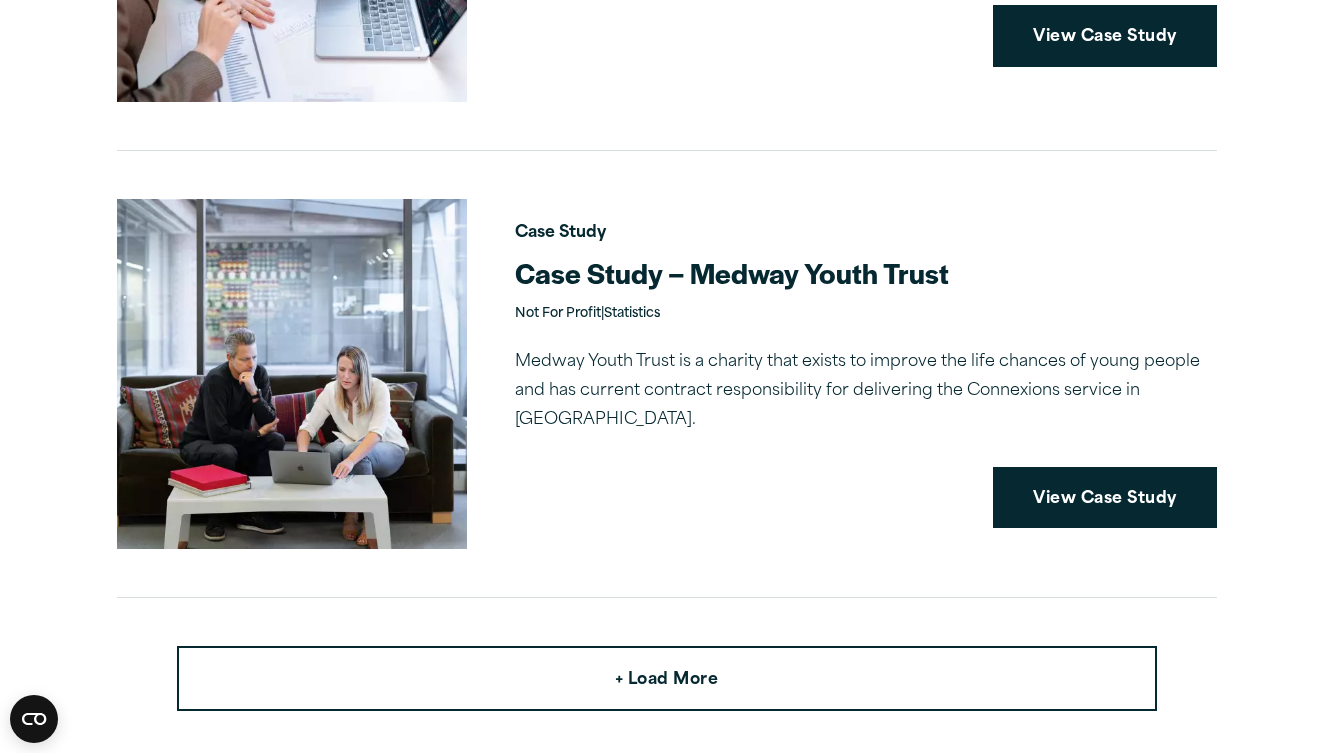 scroll, scrollTop: 5135, scrollLeft: 0, axis: vertical 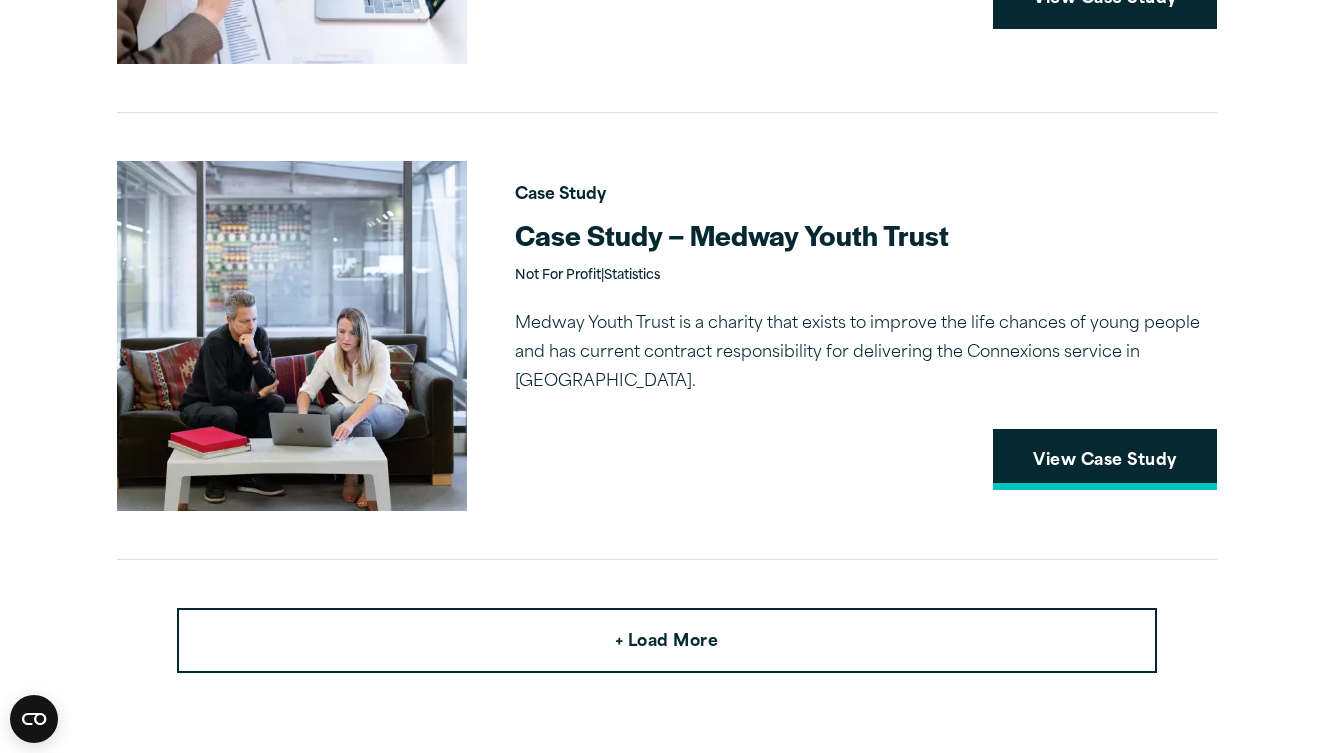 click on "View Case Study" at bounding box center [1104, 460] 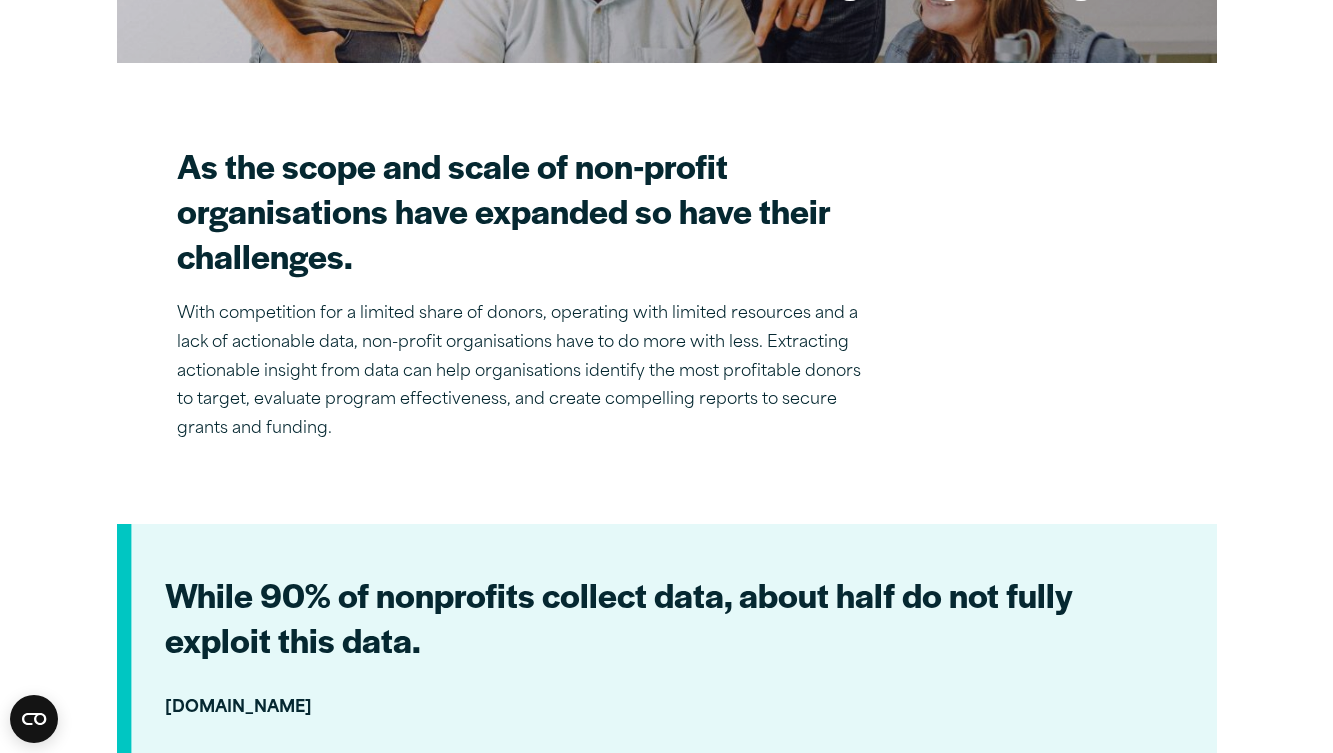 scroll, scrollTop: 443, scrollLeft: 0, axis: vertical 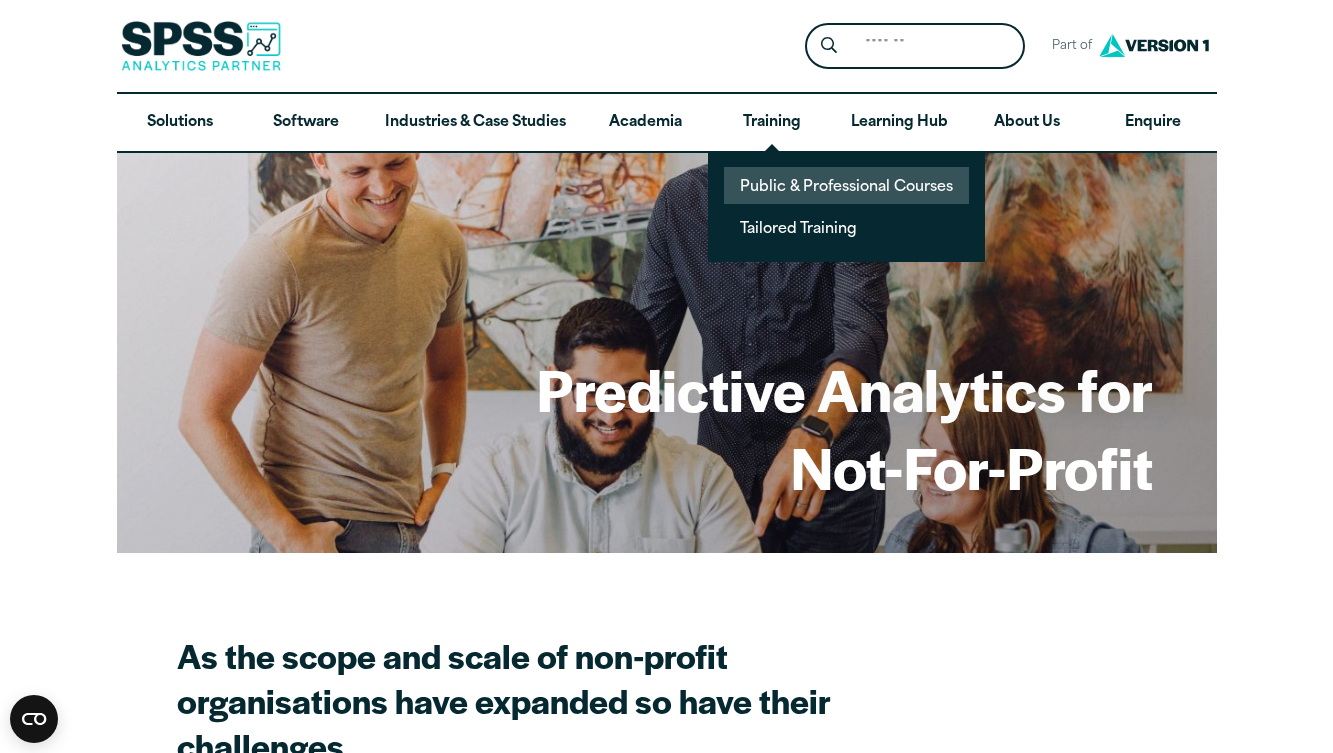 click on "Public & Professional Courses" at bounding box center (846, 185) 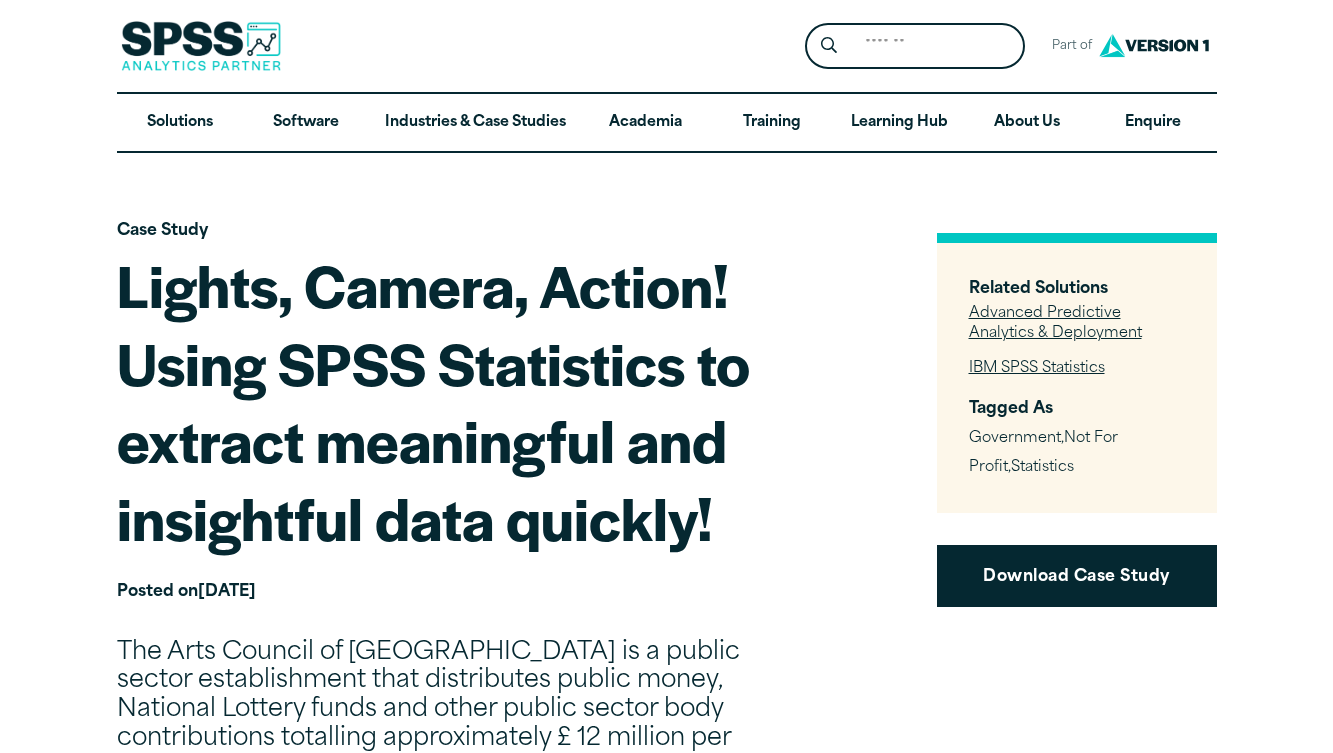 scroll, scrollTop: 0, scrollLeft: 0, axis: both 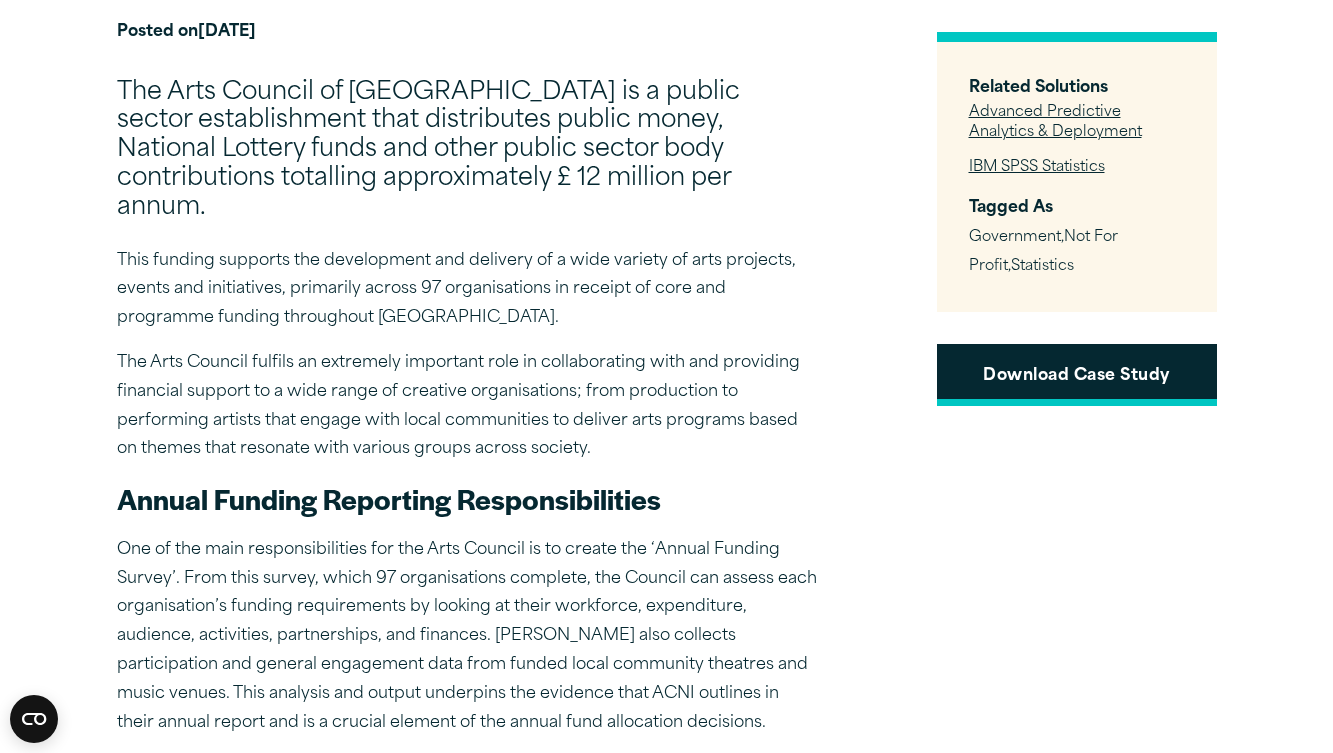 click on "Download Case Study" at bounding box center (1077, 375) 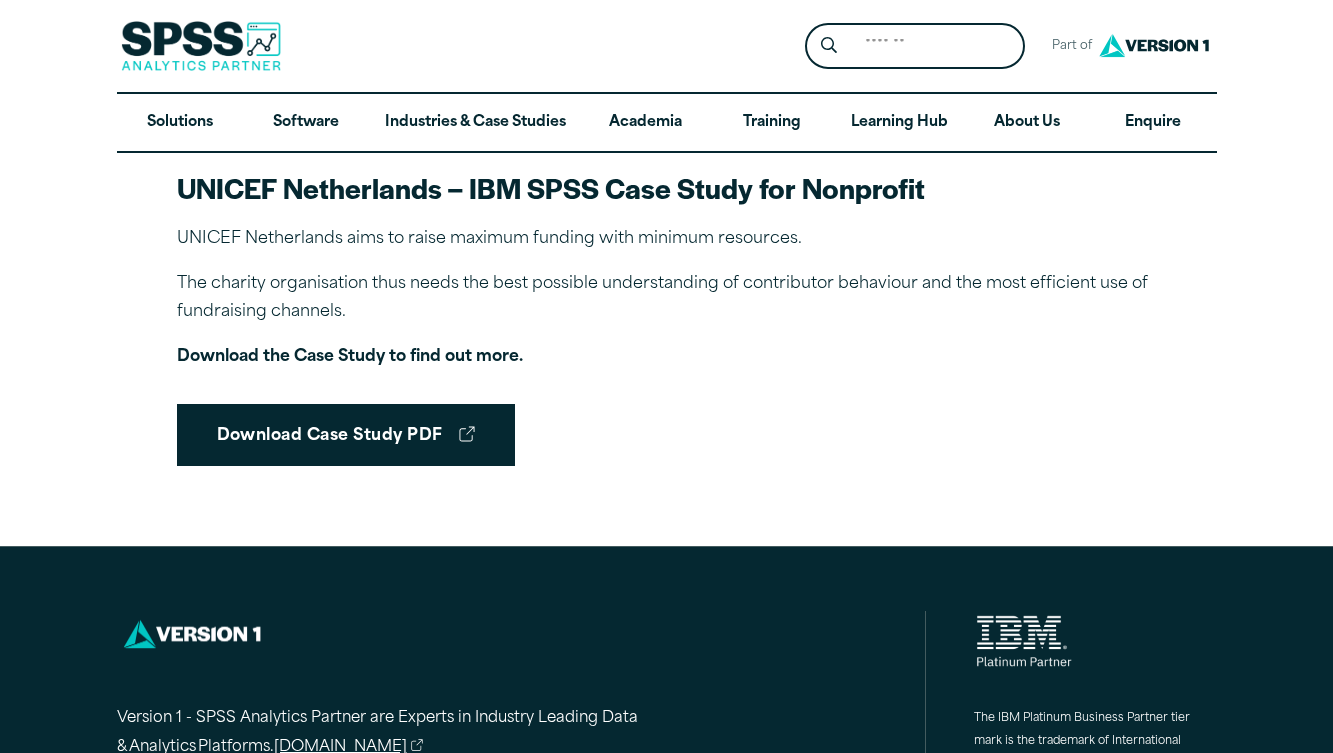 scroll, scrollTop: 0, scrollLeft: 0, axis: both 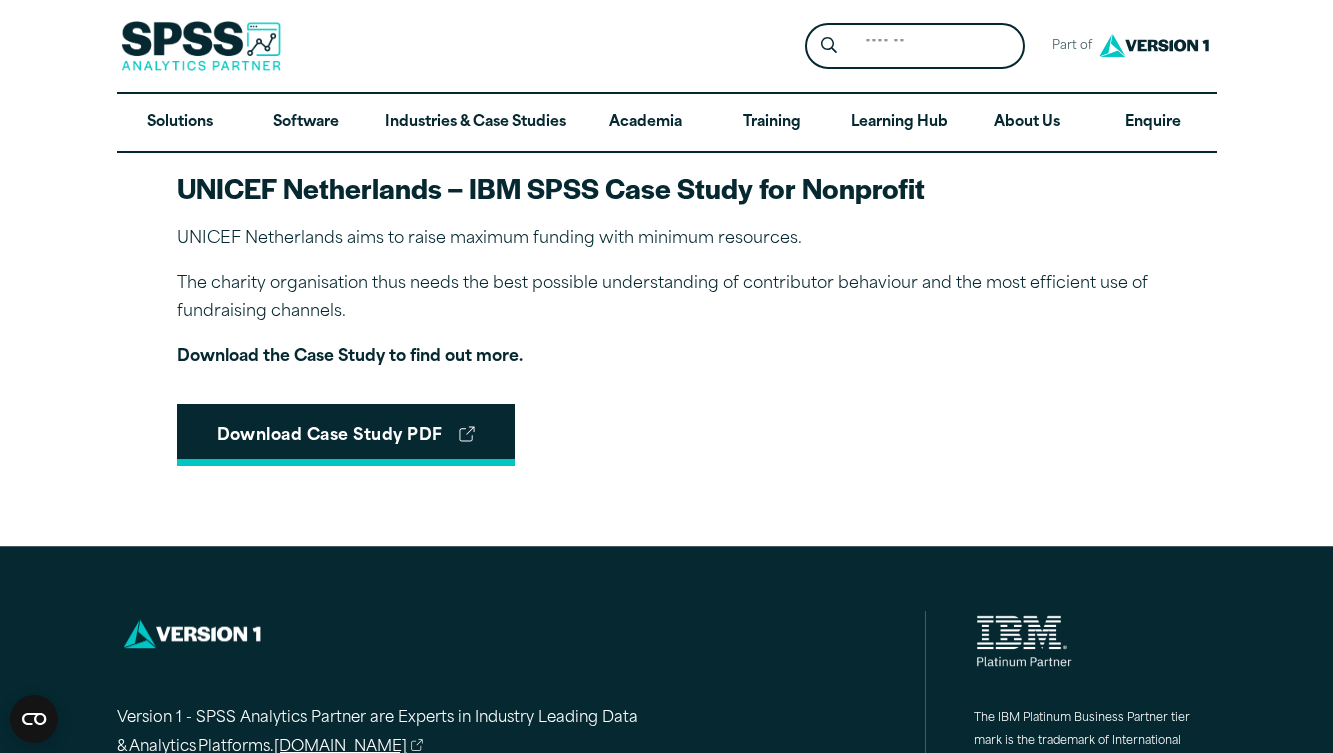 click on "Download Case Study PDF" at bounding box center (346, 435) 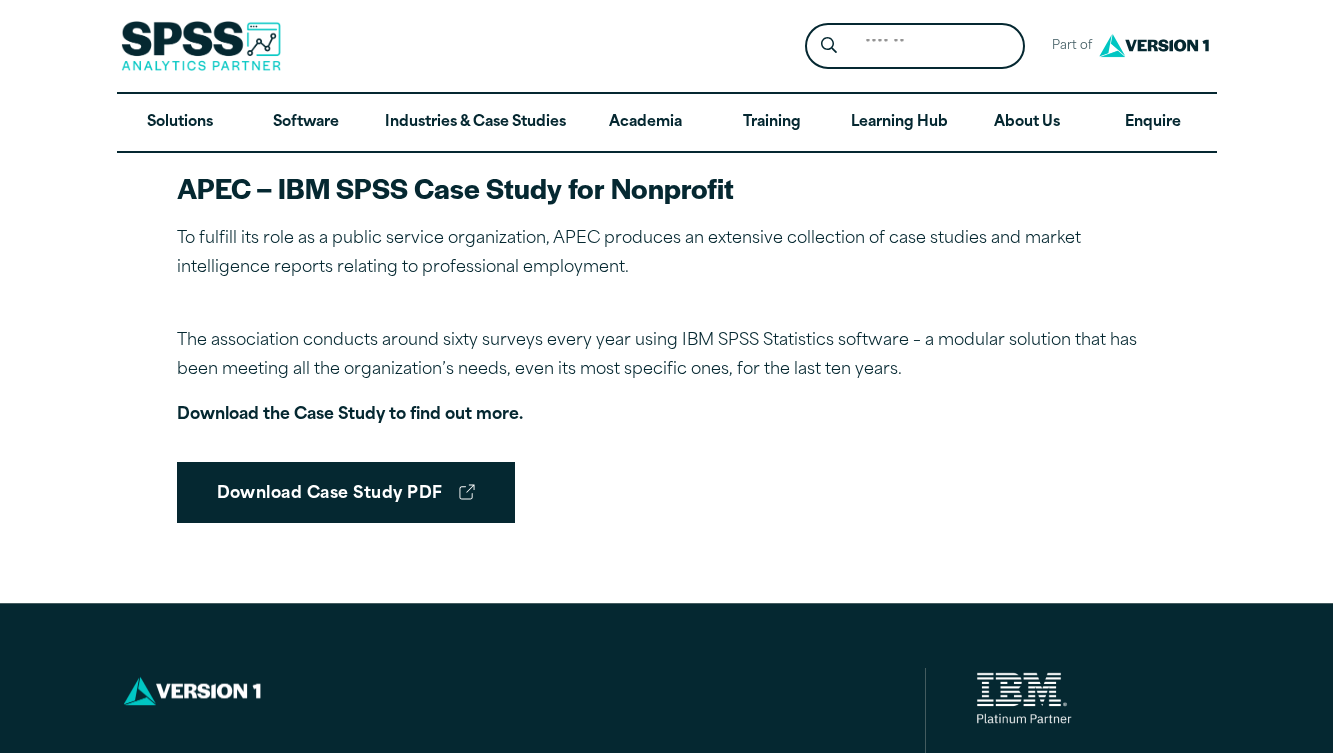 scroll, scrollTop: 0, scrollLeft: 0, axis: both 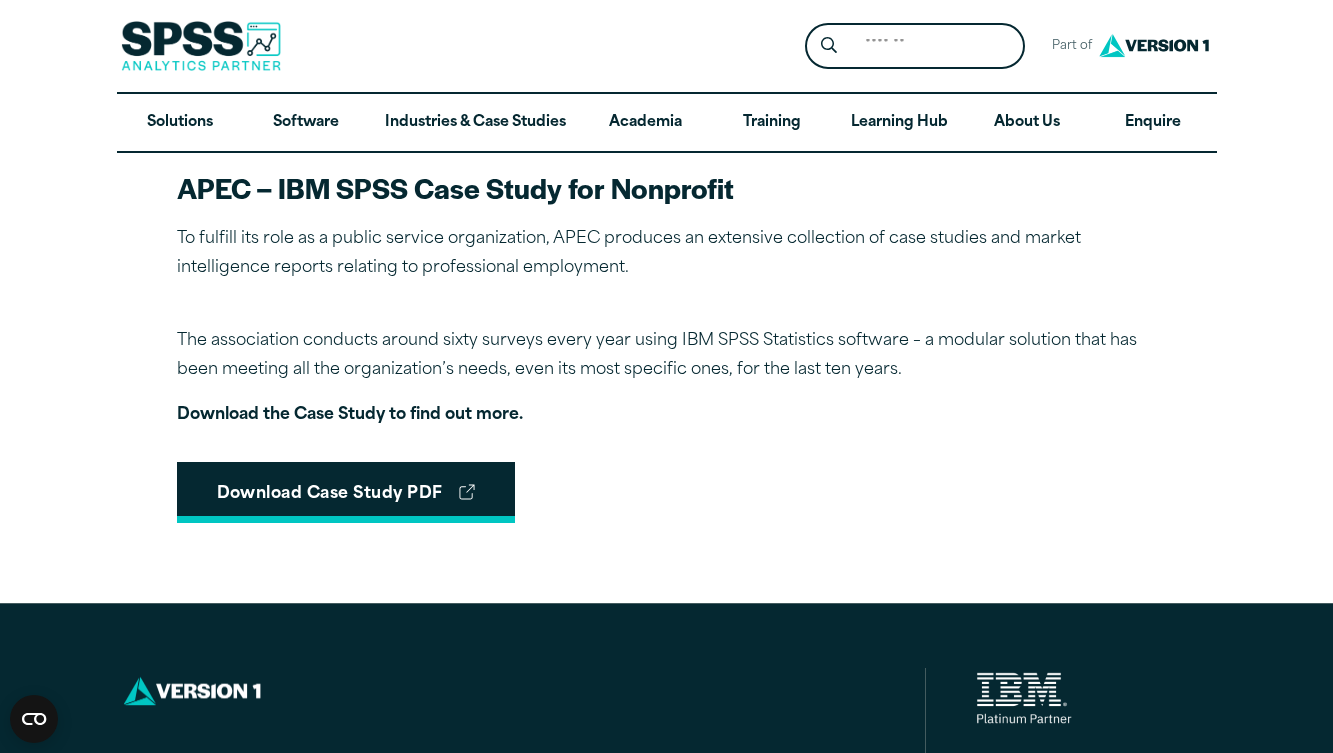 click on "Download Case Study PDF" at bounding box center [346, 493] 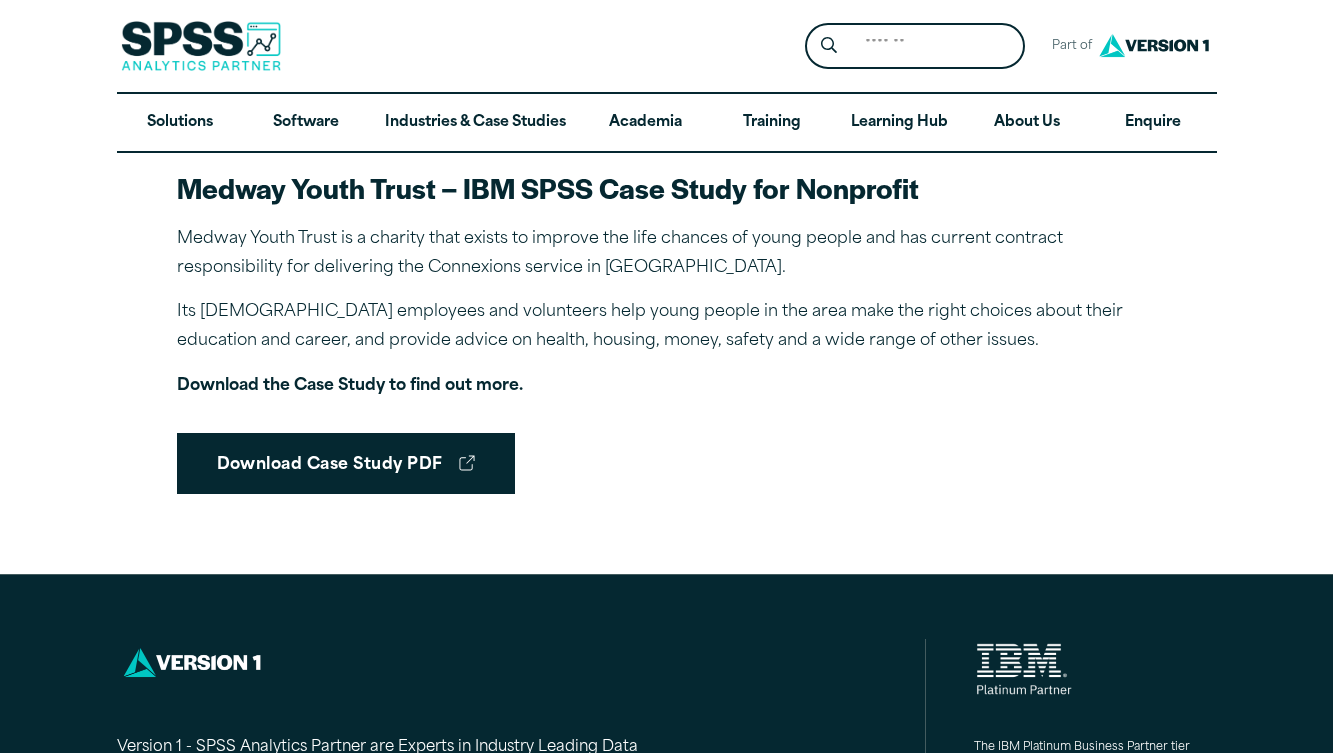 scroll, scrollTop: 0, scrollLeft: 0, axis: both 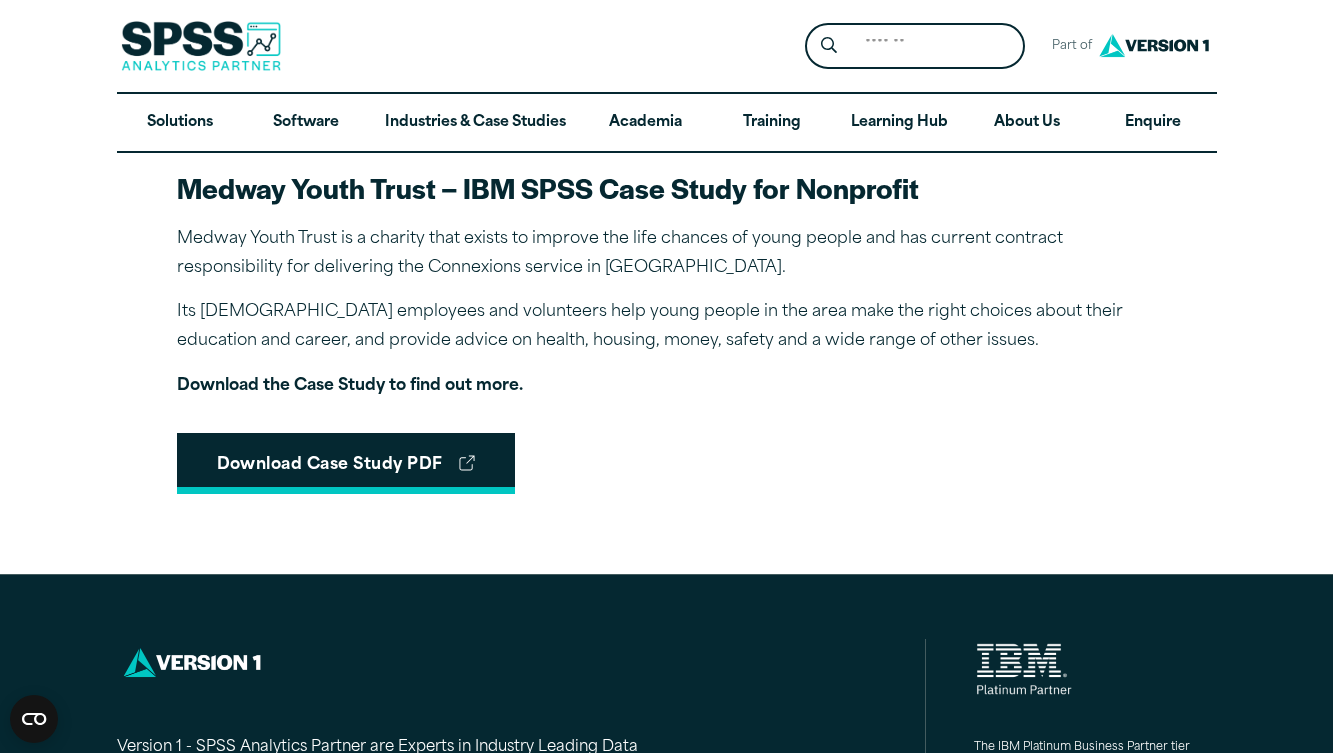 click on "Download Case Study PDF" at bounding box center (346, 464) 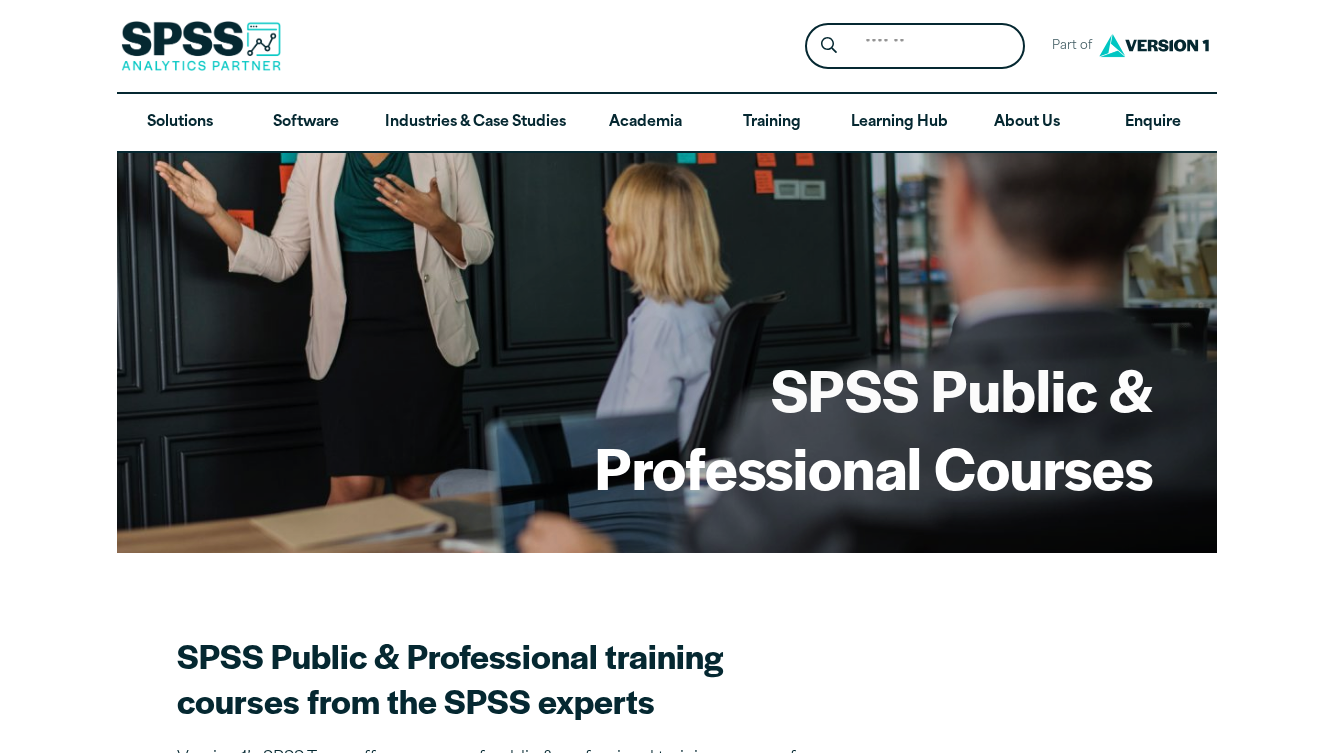 scroll, scrollTop: 0, scrollLeft: 0, axis: both 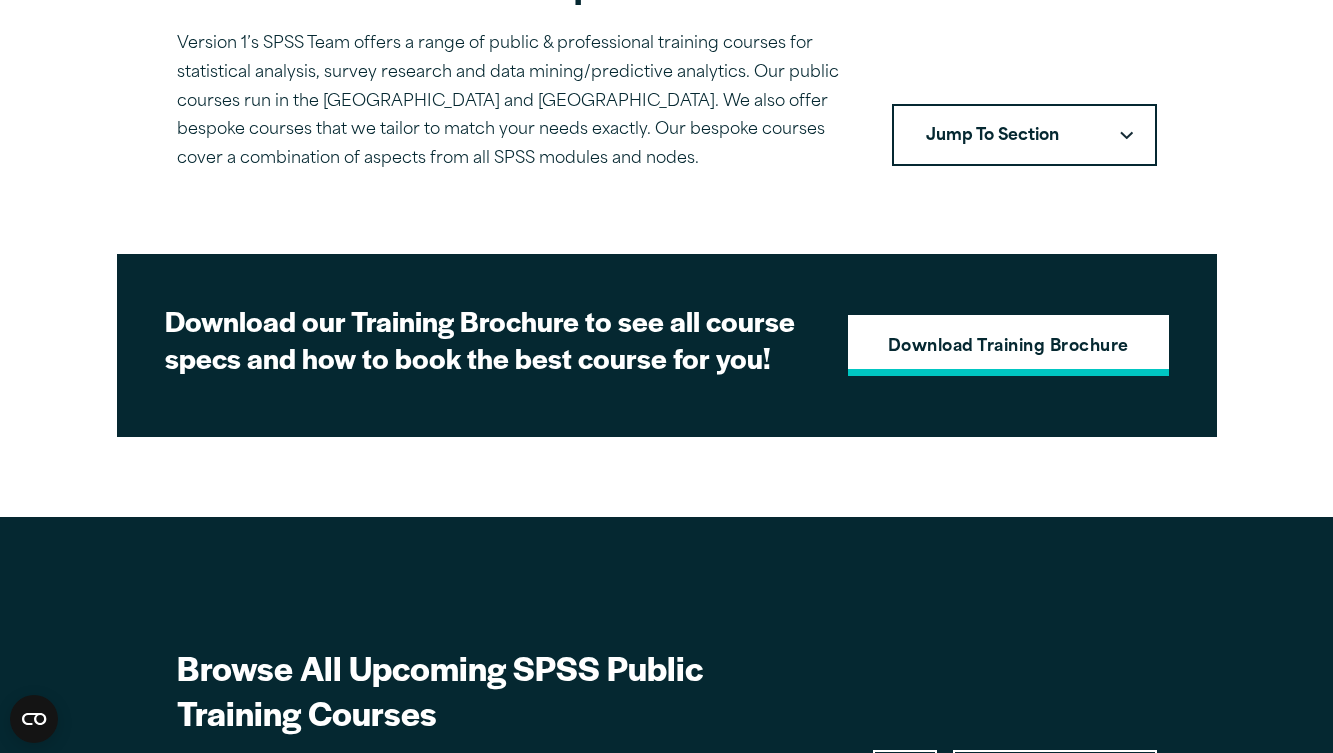 click on "Download Training Brochure" at bounding box center [1008, 348] 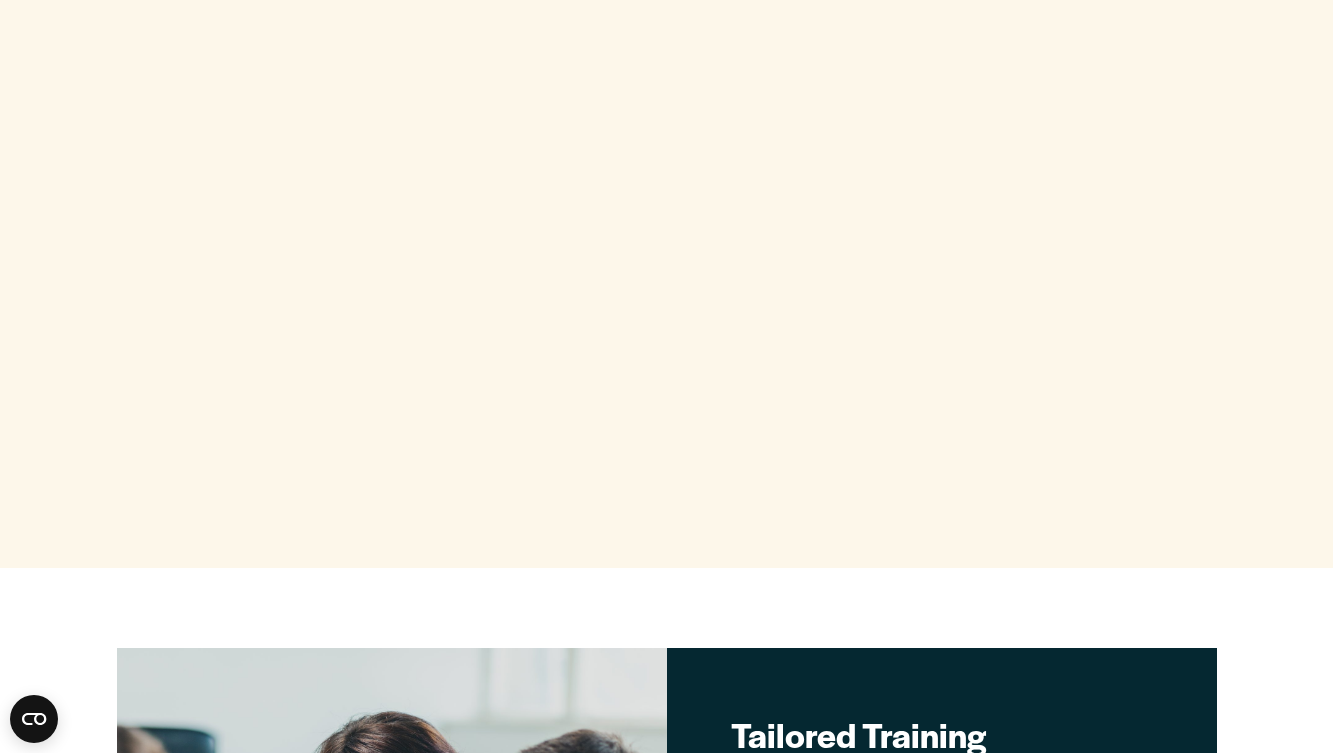 scroll, scrollTop: 4149, scrollLeft: 0, axis: vertical 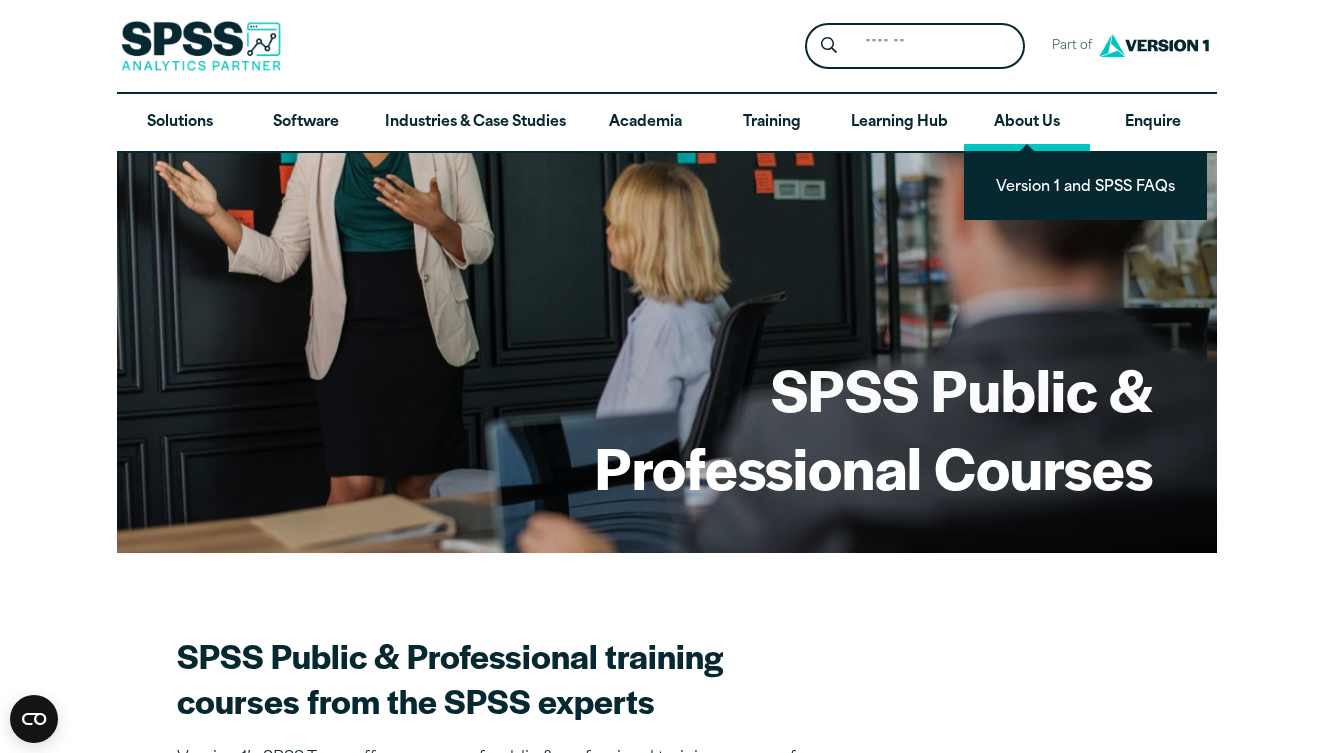 click on "About Us" at bounding box center [1027, 123] 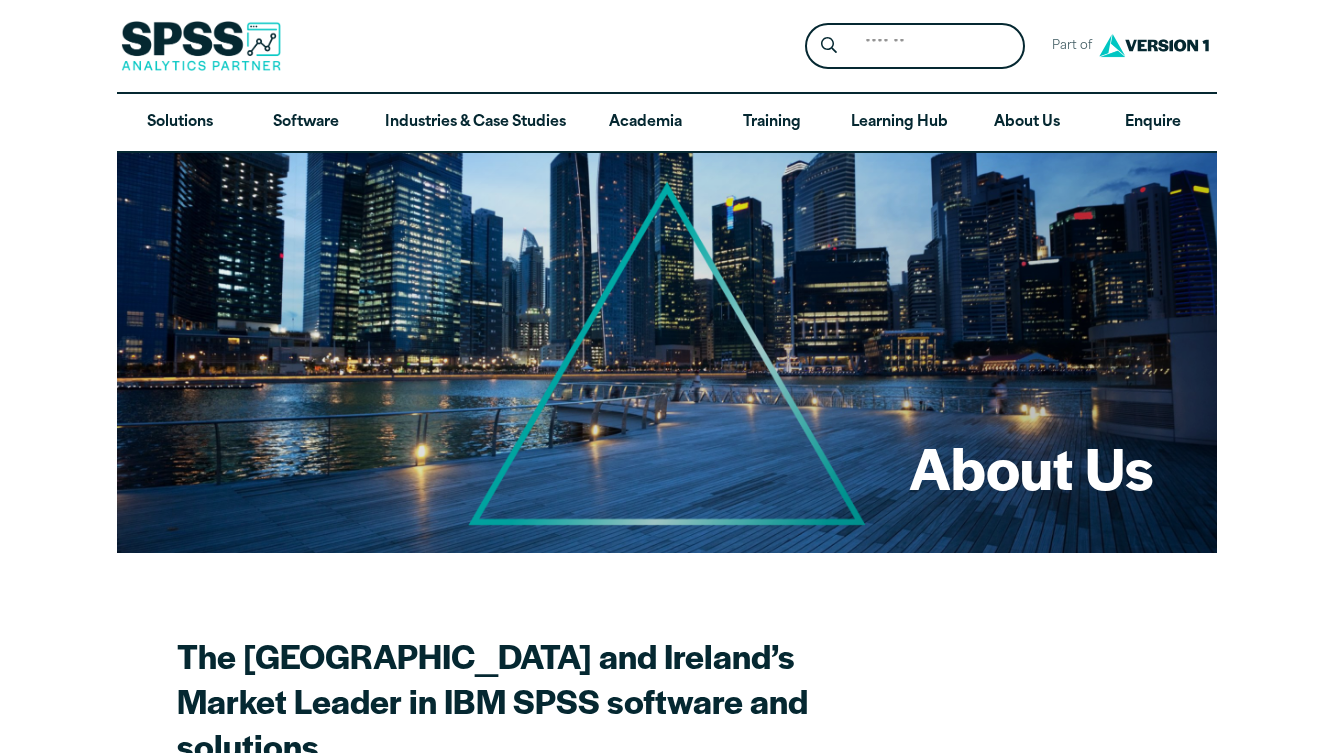 scroll, scrollTop: 0, scrollLeft: 0, axis: both 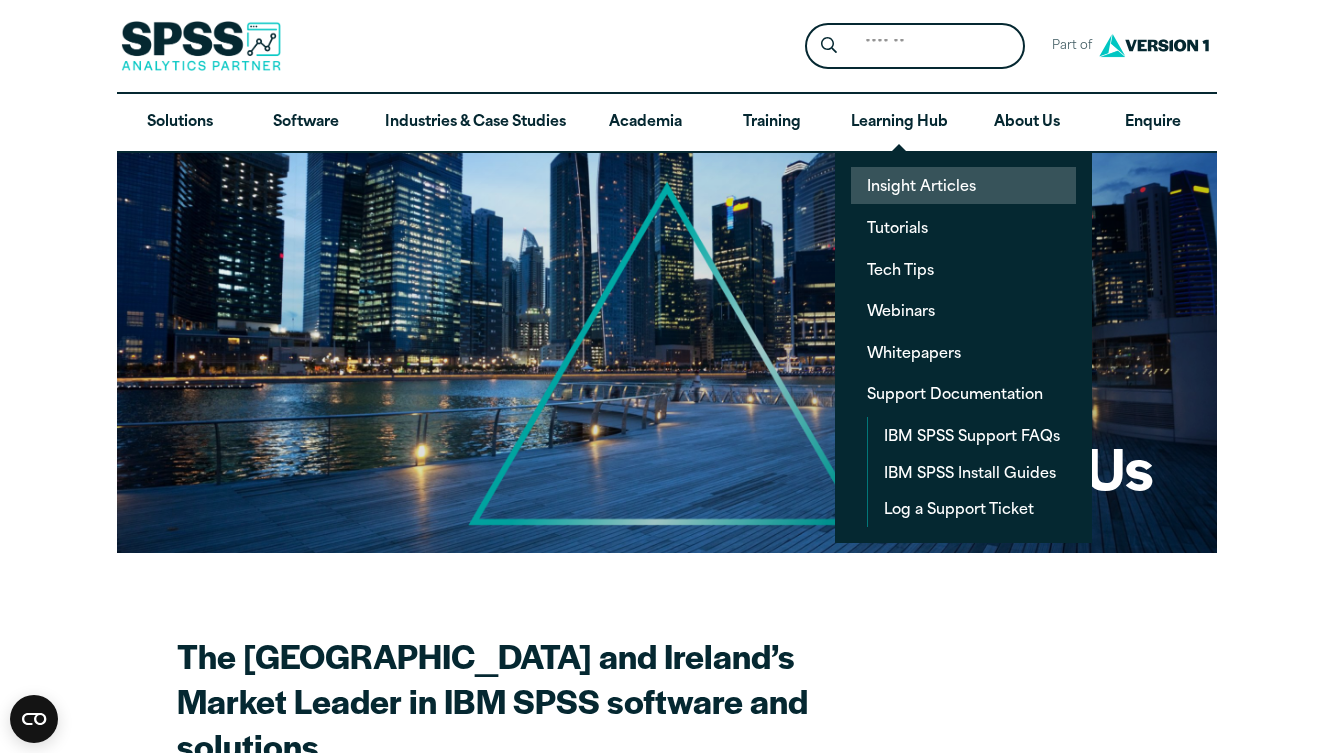 click on "Insight Articles" at bounding box center [963, 185] 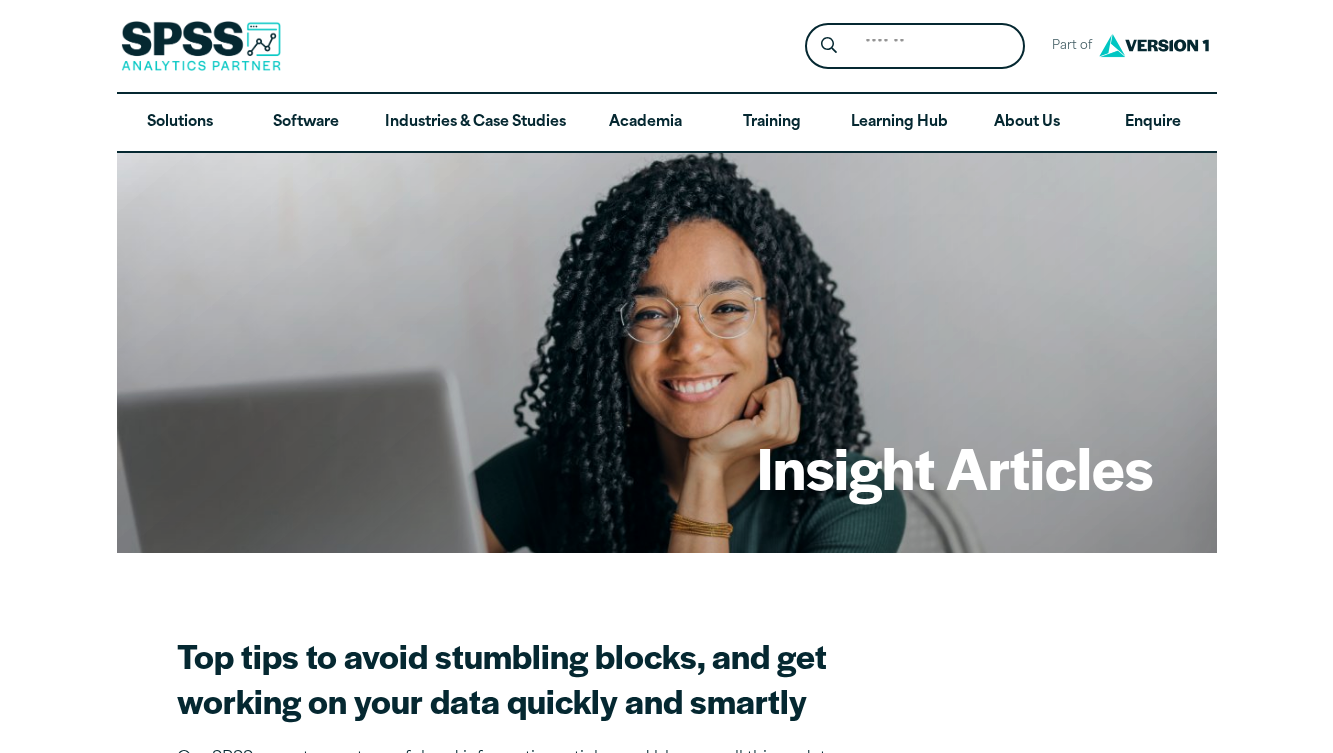 scroll, scrollTop: 0, scrollLeft: 0, axis: both 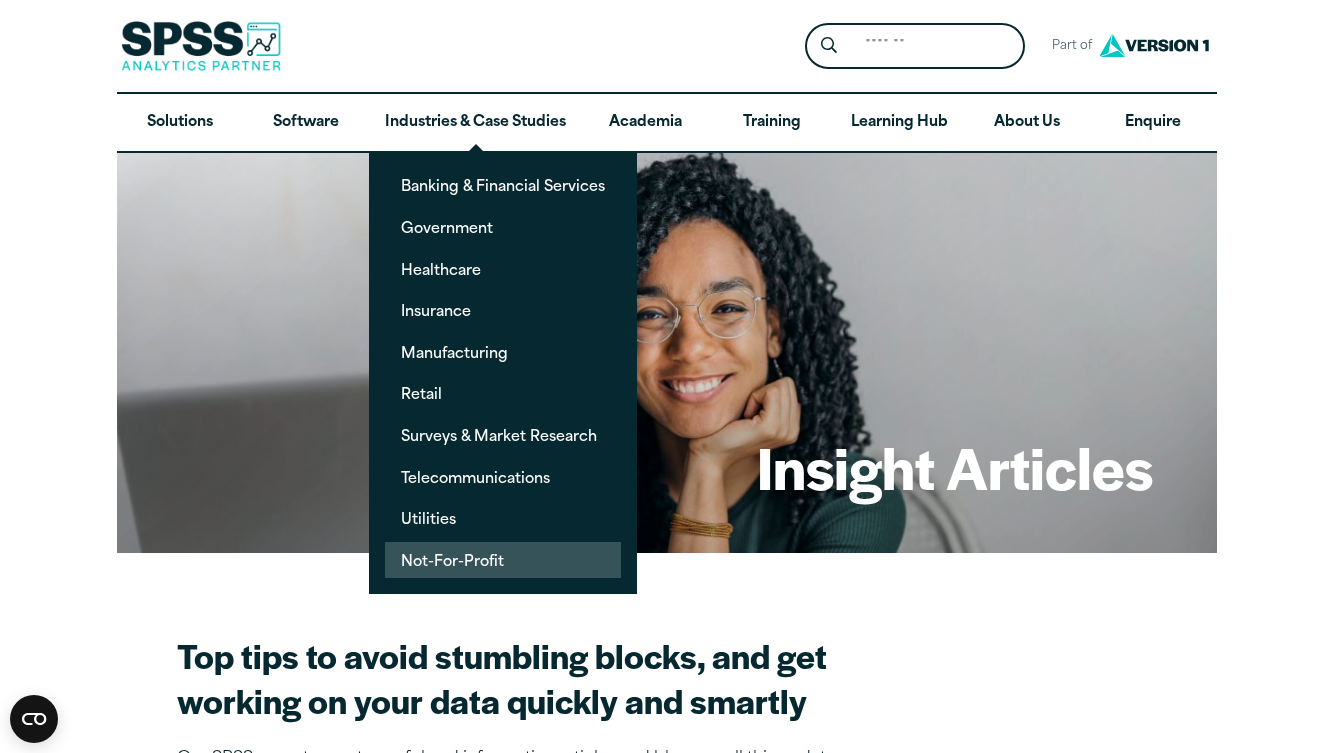 click on "Not-For-Profit" at bounding box center (503, 560) 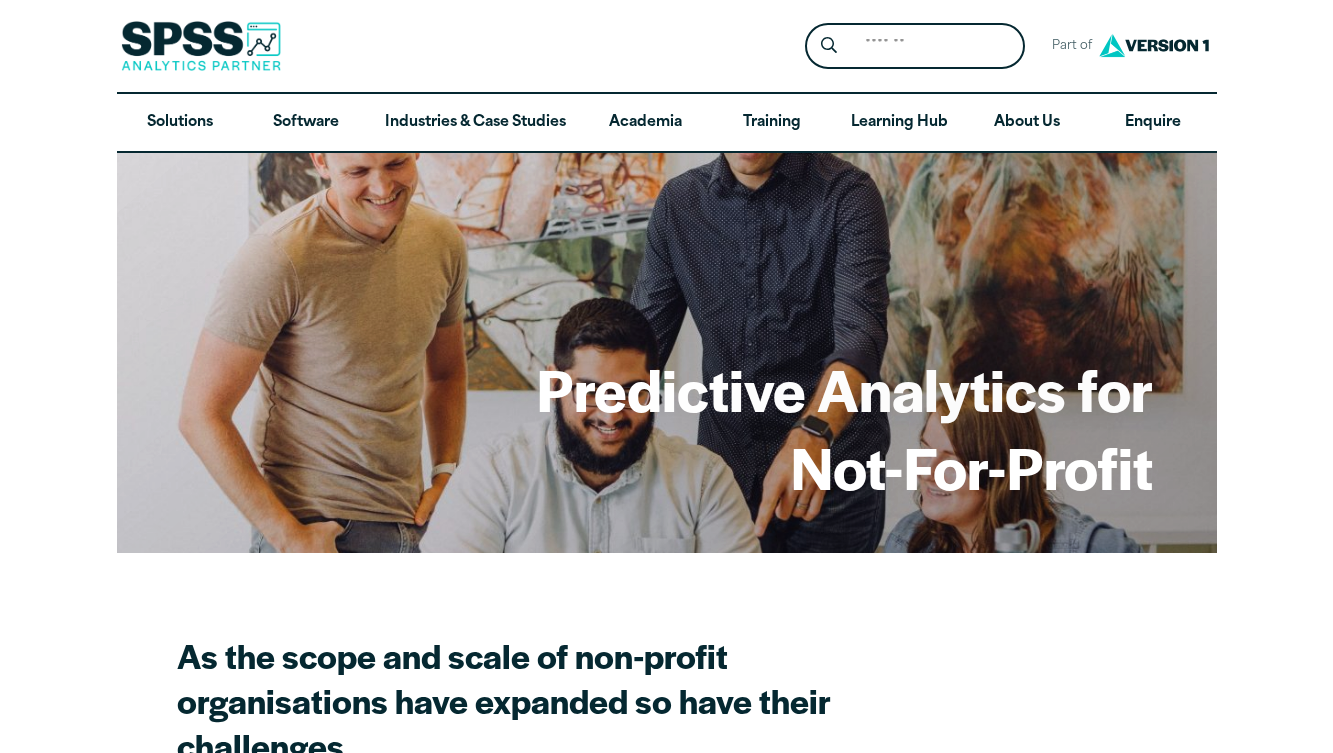 scroll, scrollTop: 0, scrollLeft: 0, axis: both 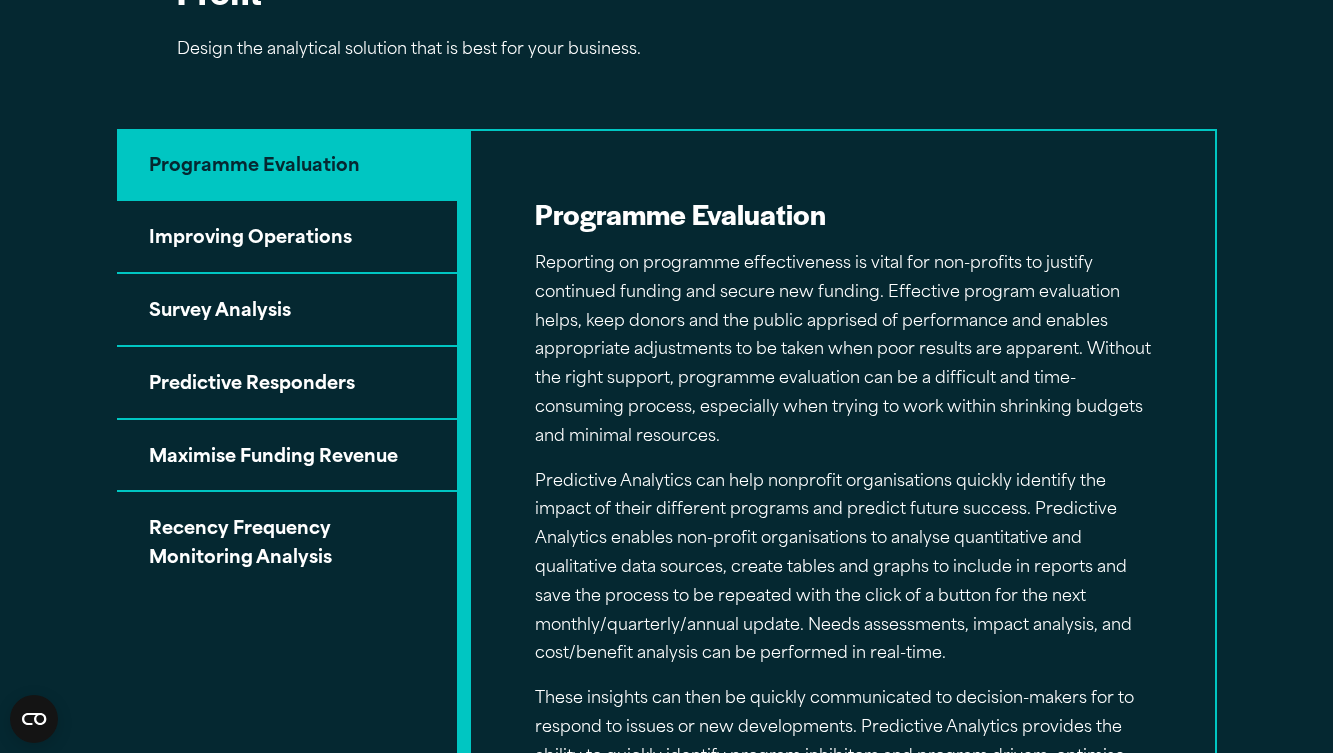 click on "Improving Operations" at bounding box center [287, 237] 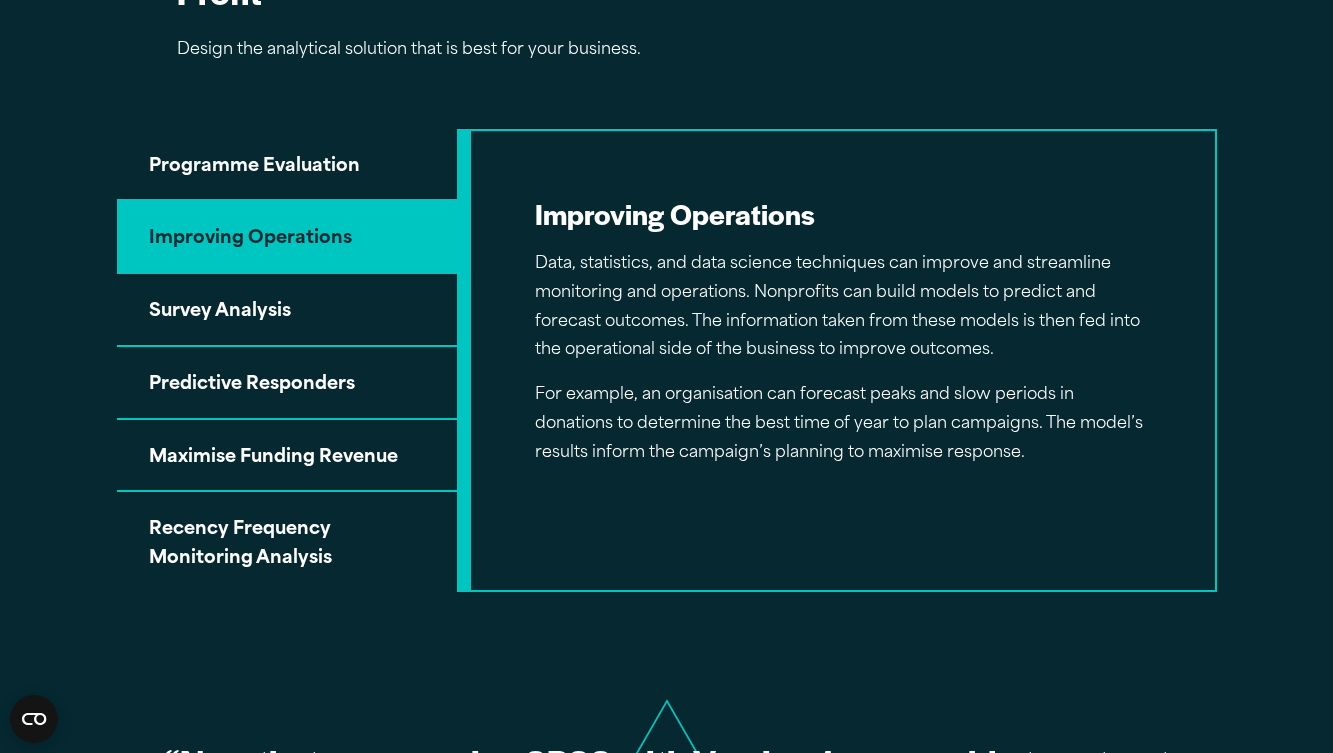 click on "Survey Analysis" at bounding box center [287, 310] 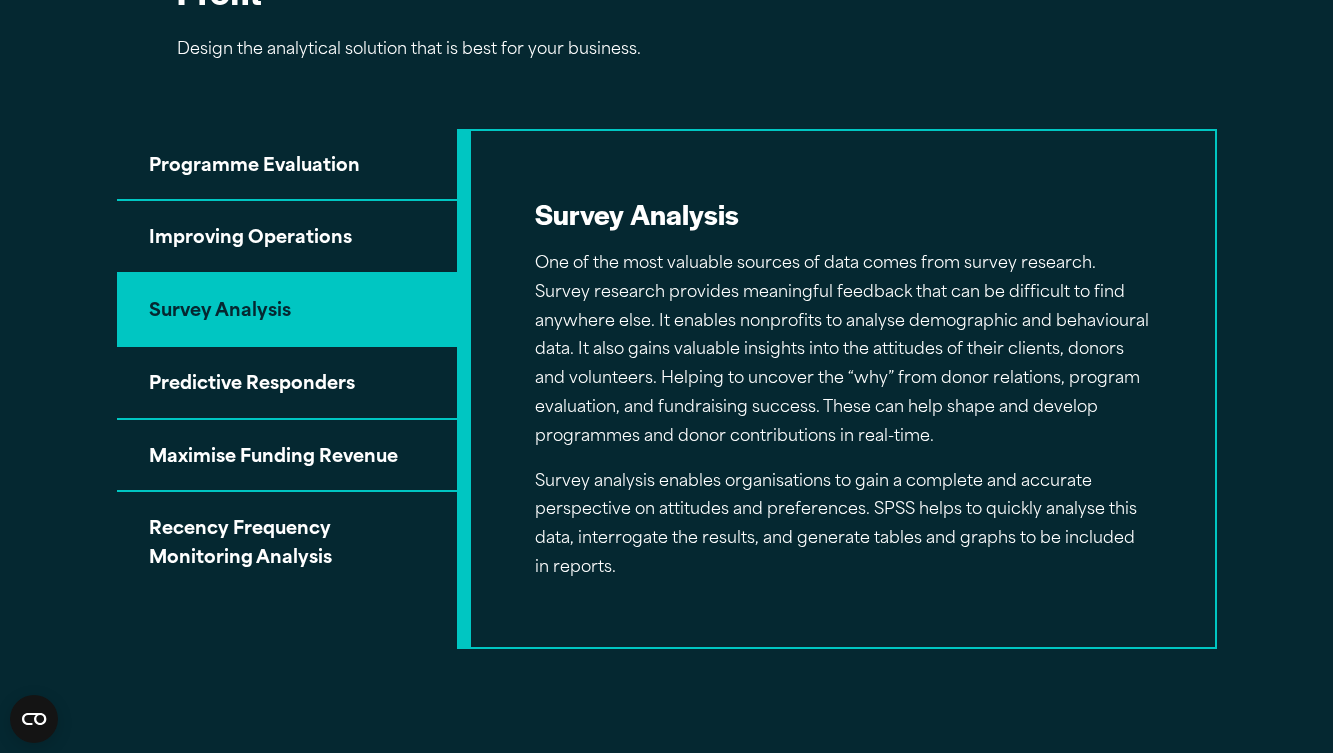 click on "Predictive Responders" at bounding box center [287, 383] 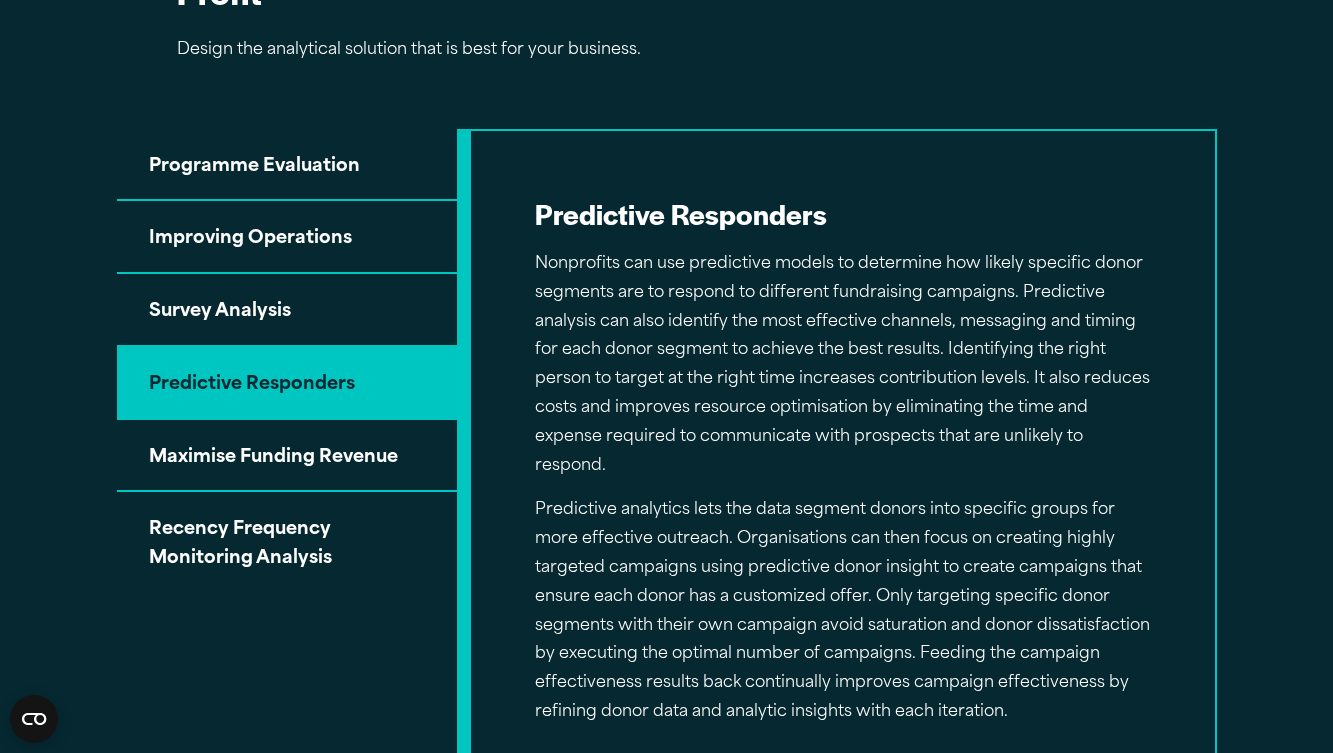type 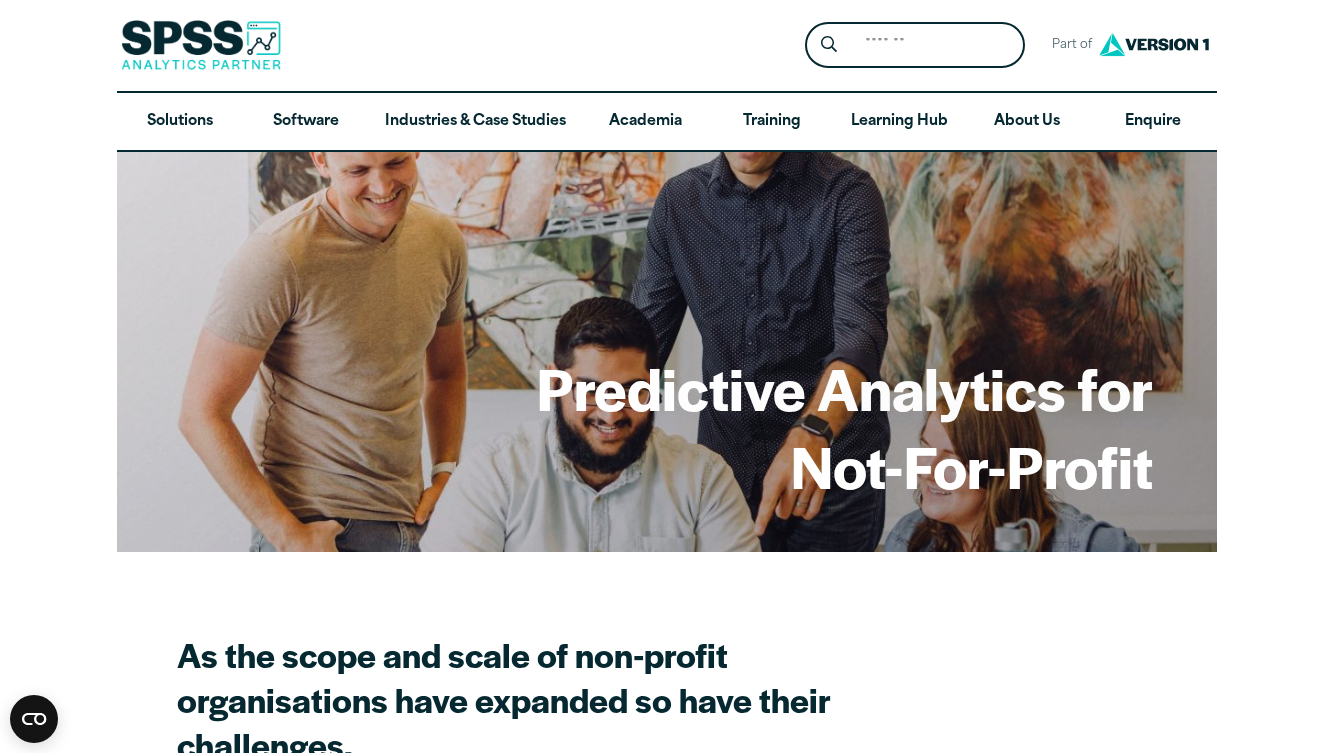 scroll, scrollTop: 0, scrollLeft: 0, axis: both 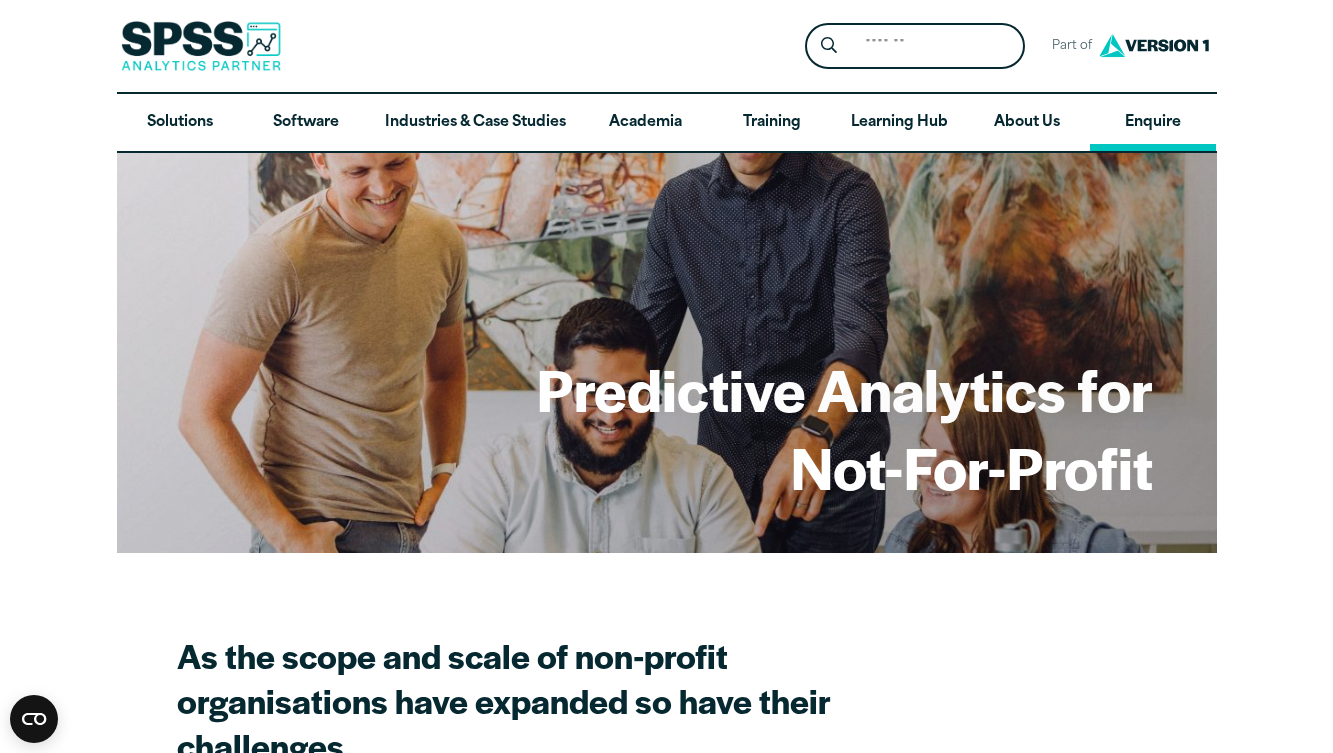 click on "Enquire" at bounding box center [1153, 123] 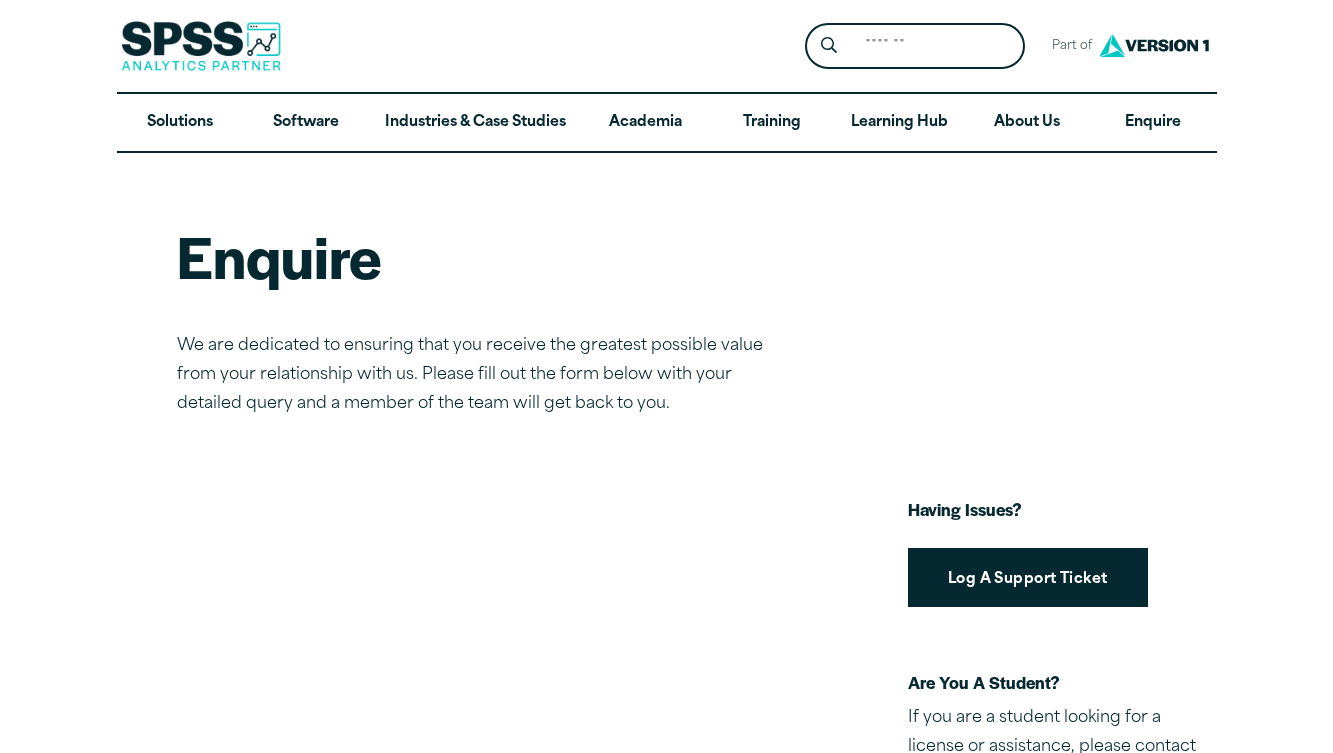 scroll, scrollTop: 0, scrollLeft: 0, axis: both 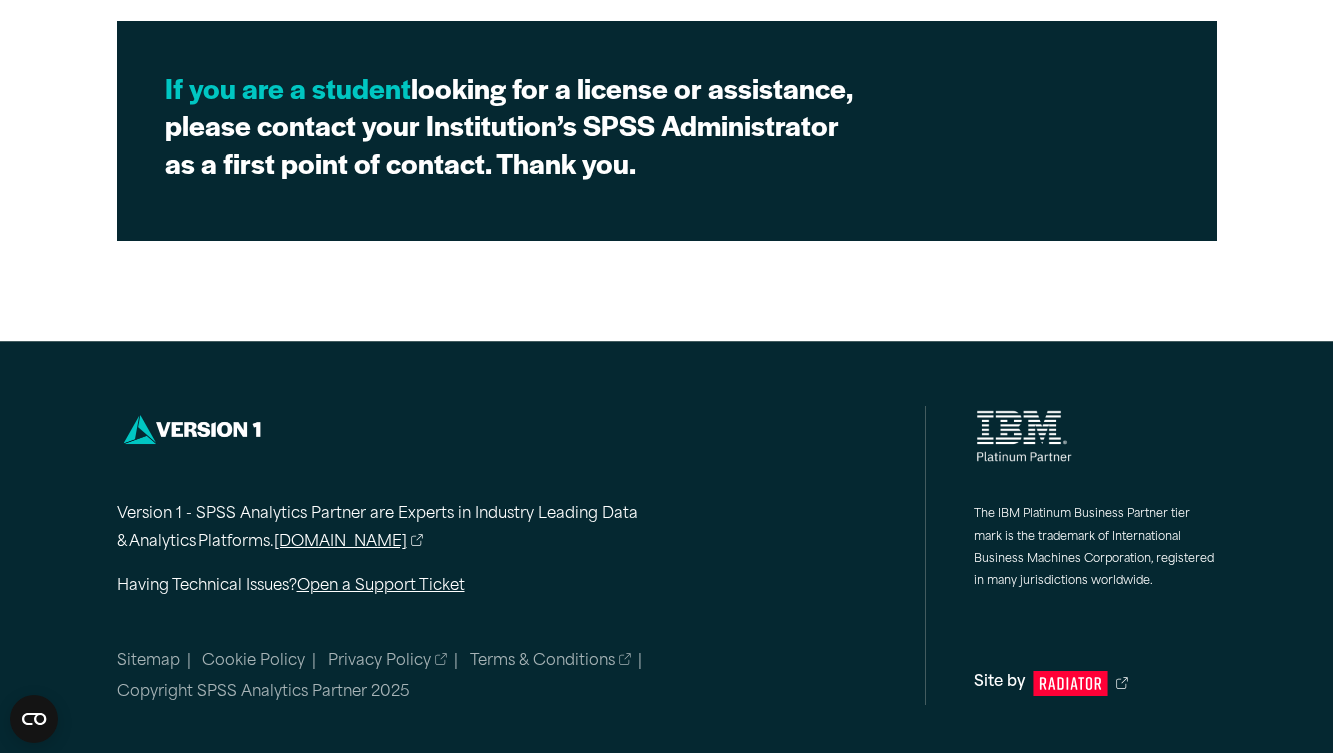 click on "[DOMAIN_NAME]" at bounding box center (349, 543) 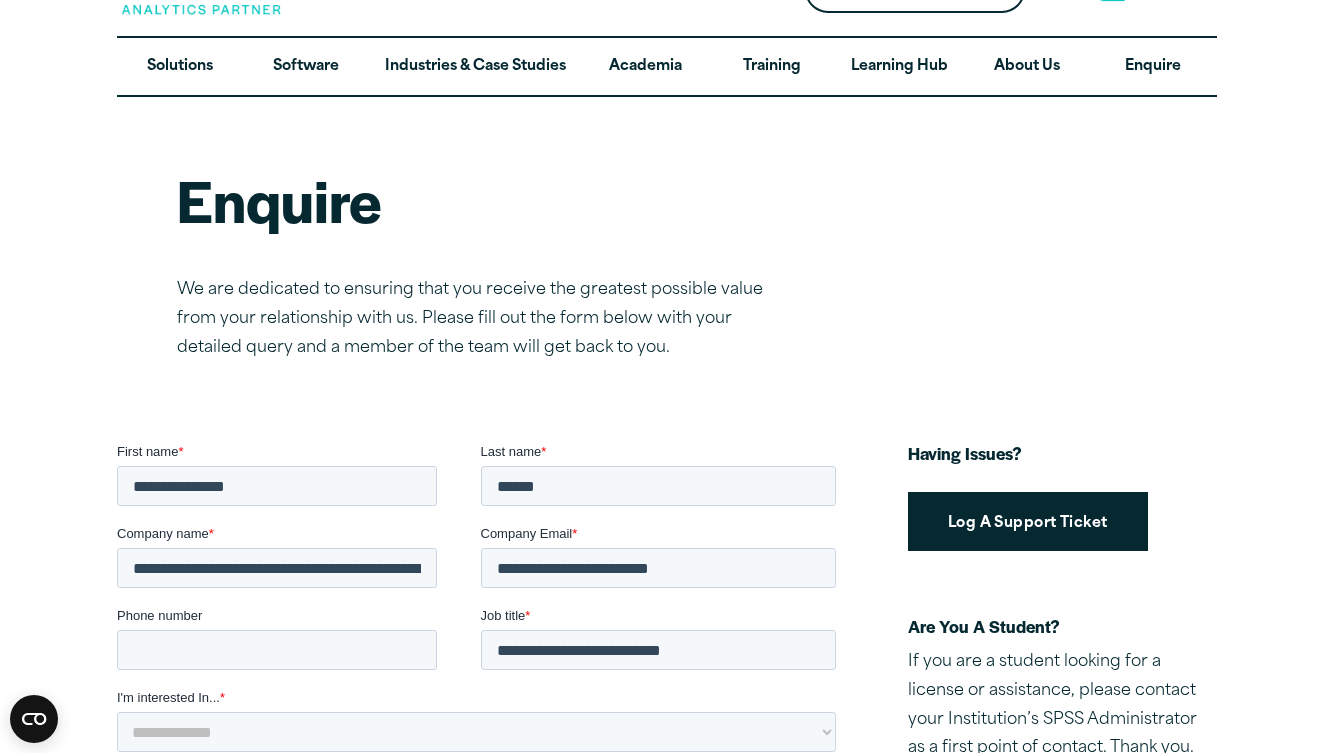 scroll, scrollTop: 0, scrollLeft: 0, axis: both 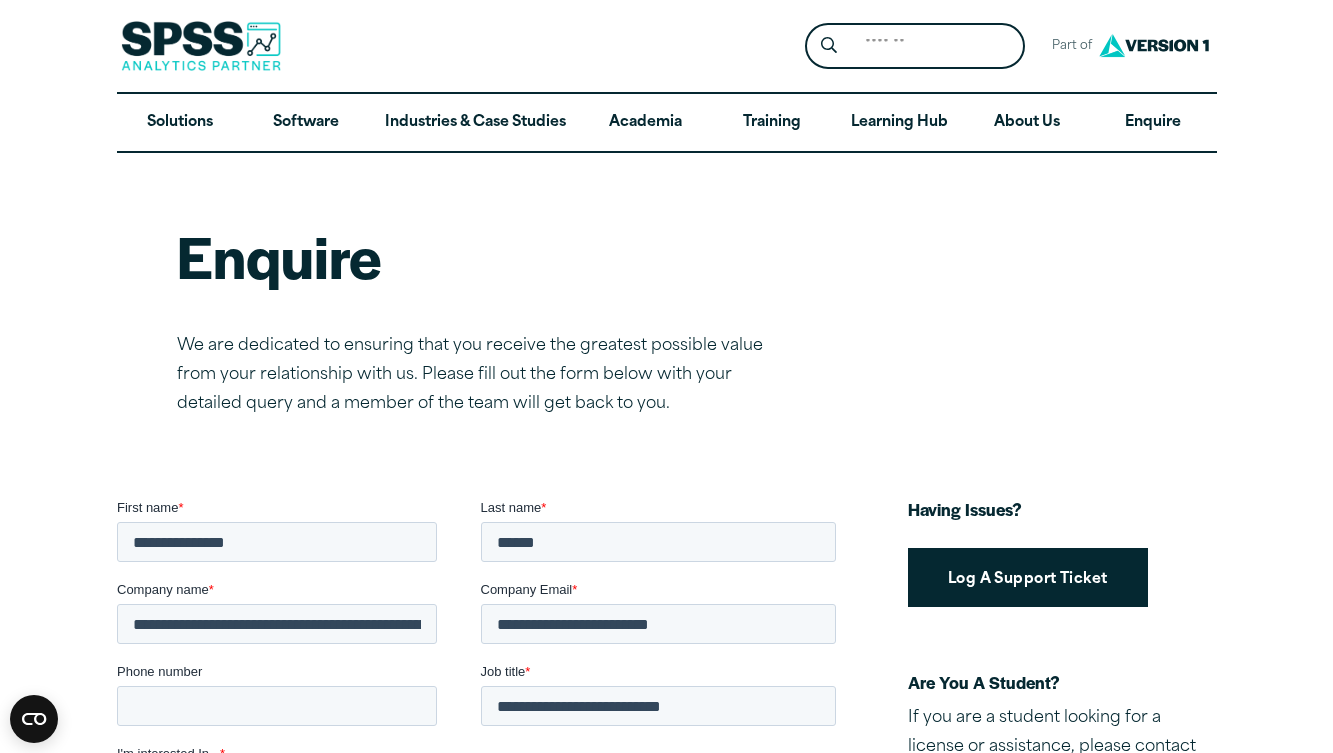 click at bounding box center [667, 185] 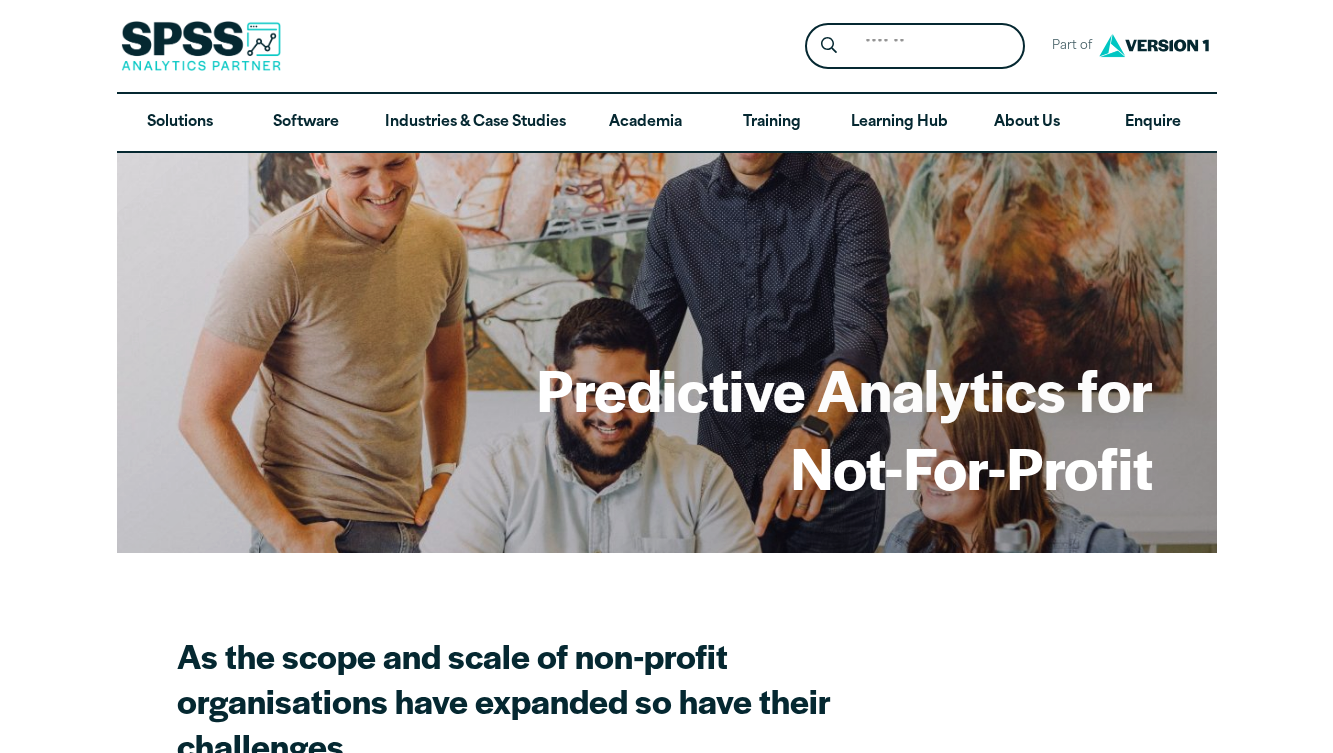 scroll, scrollTop: 0, scrollLeft: 0, axis: both 